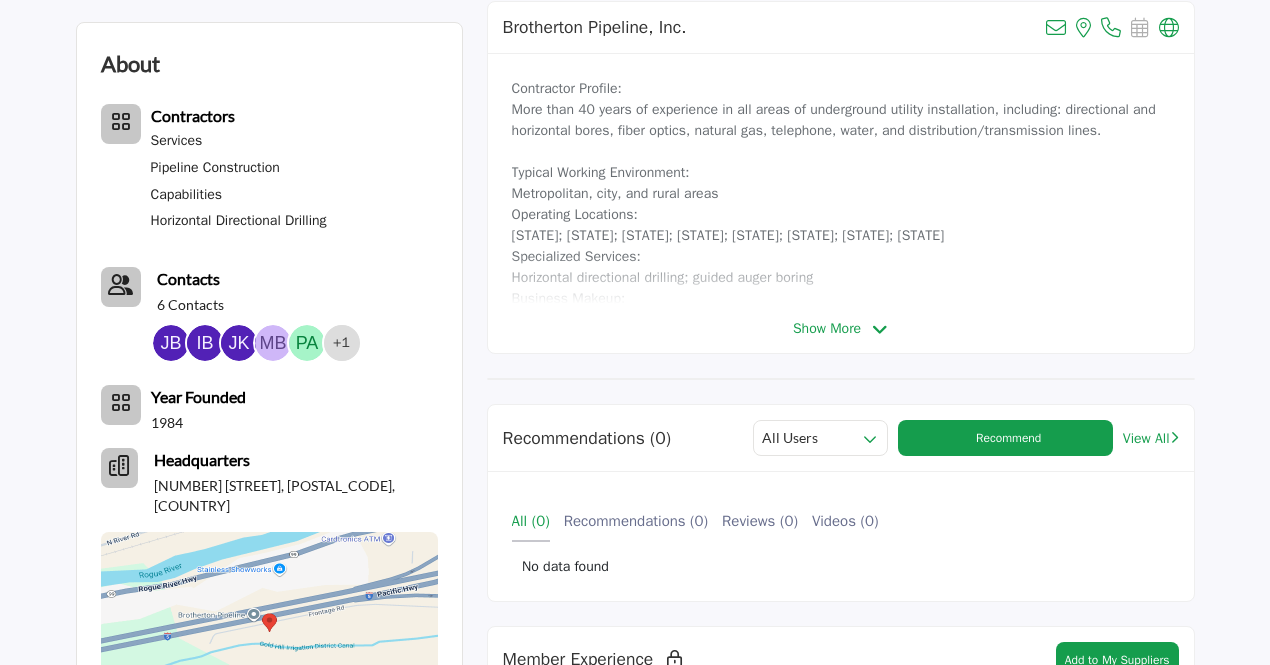 scroll, scrollTop: 600, scrollLeft: 0, axis: vertical 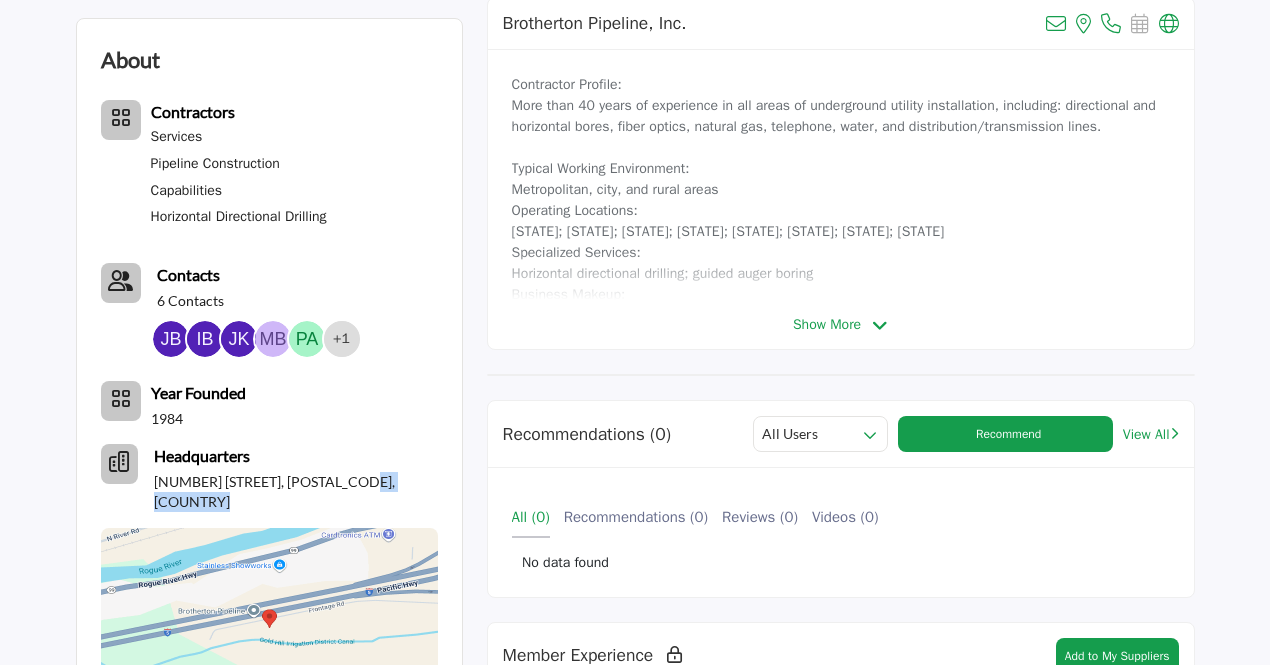 drag, startPoint x: 336, startPoint y: 482, endPoint x: 414, endPoint y: 481, distance: 78.00641 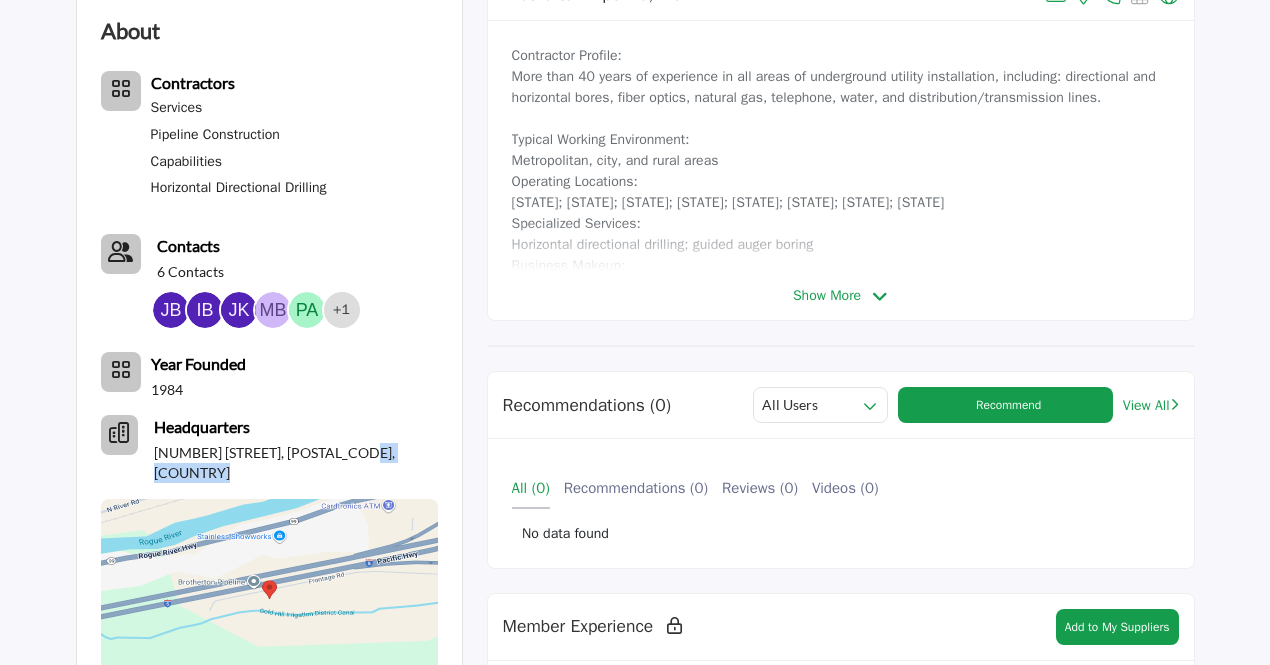 scroll, scrollTop: 600, scrollLeft: 0, axis: vertical 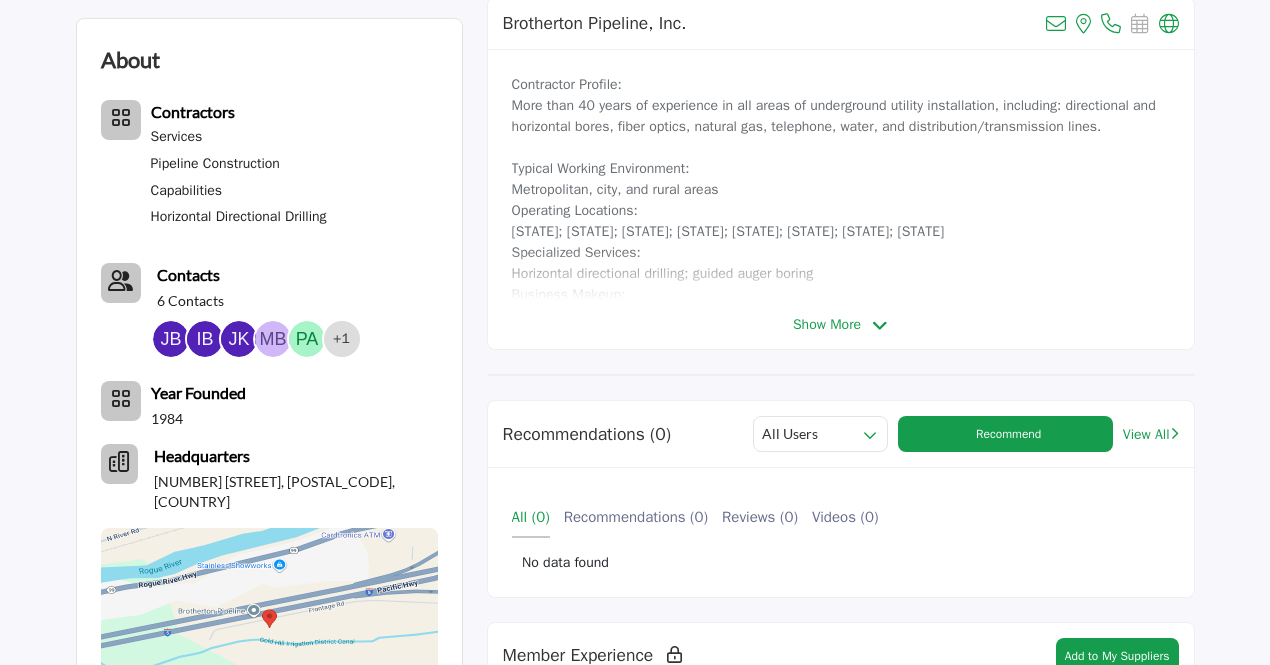 click on "Show More" at bounding box center [841, 324] 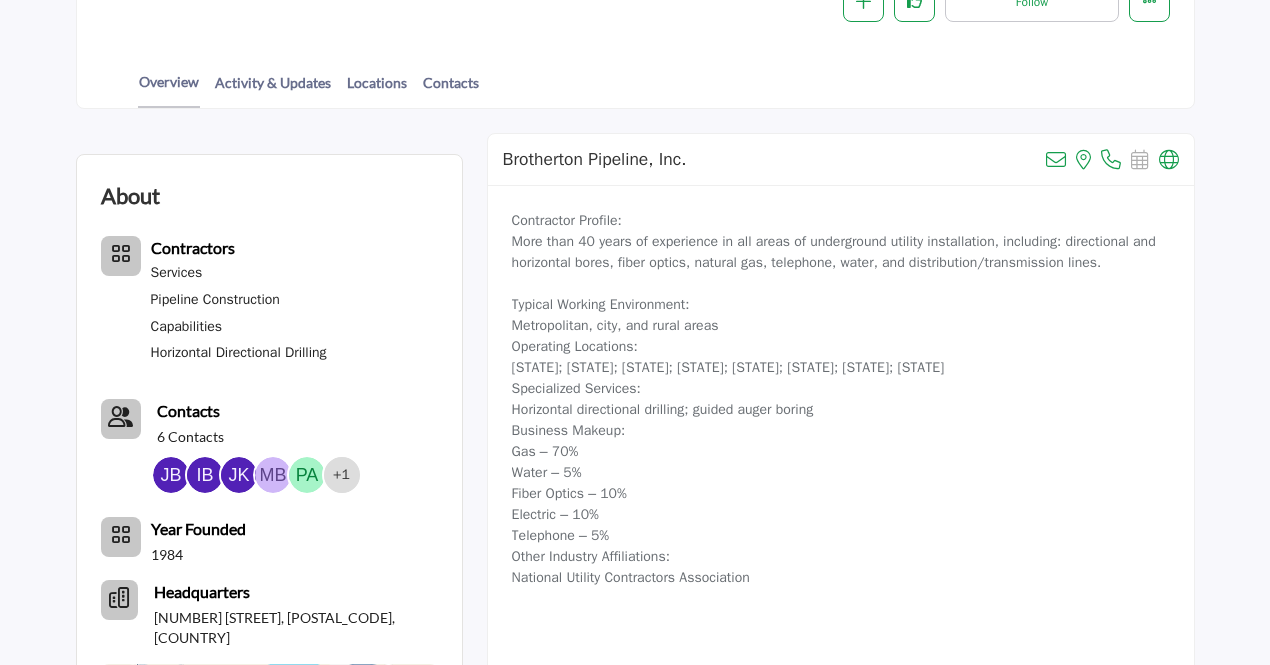 scroll, scrollTop: 300, scrollLeft: 0, axis: vertical 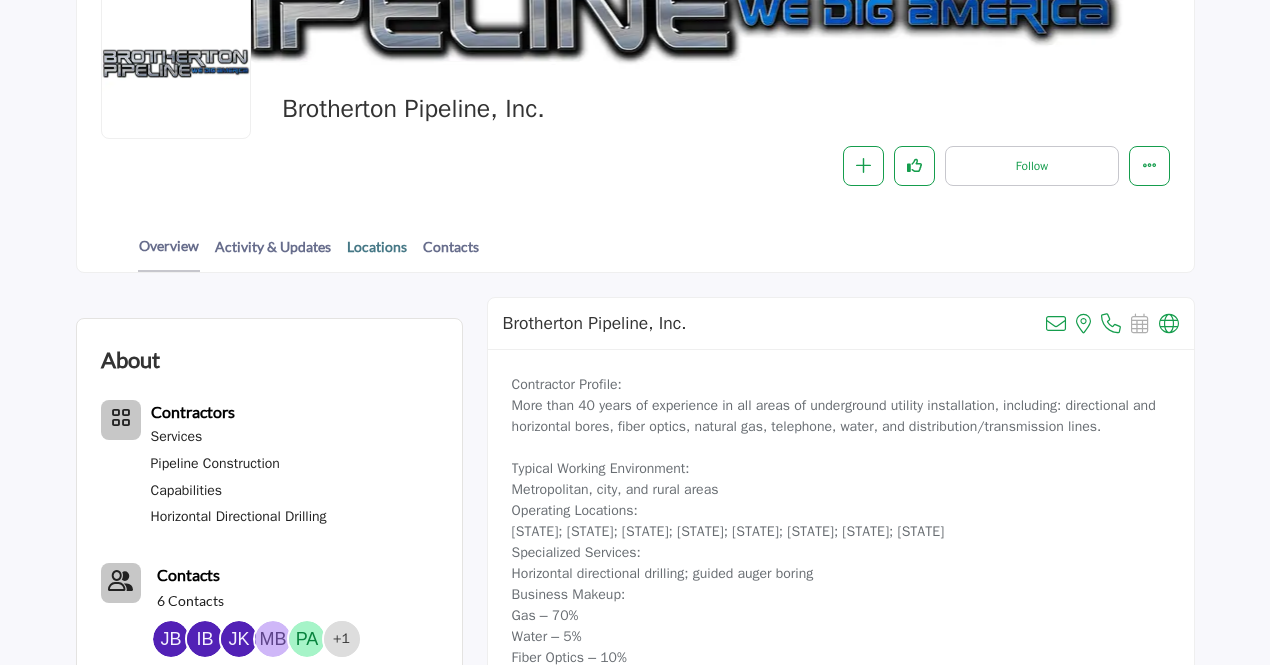 click on "Locations" at bounding box center [377, 253] 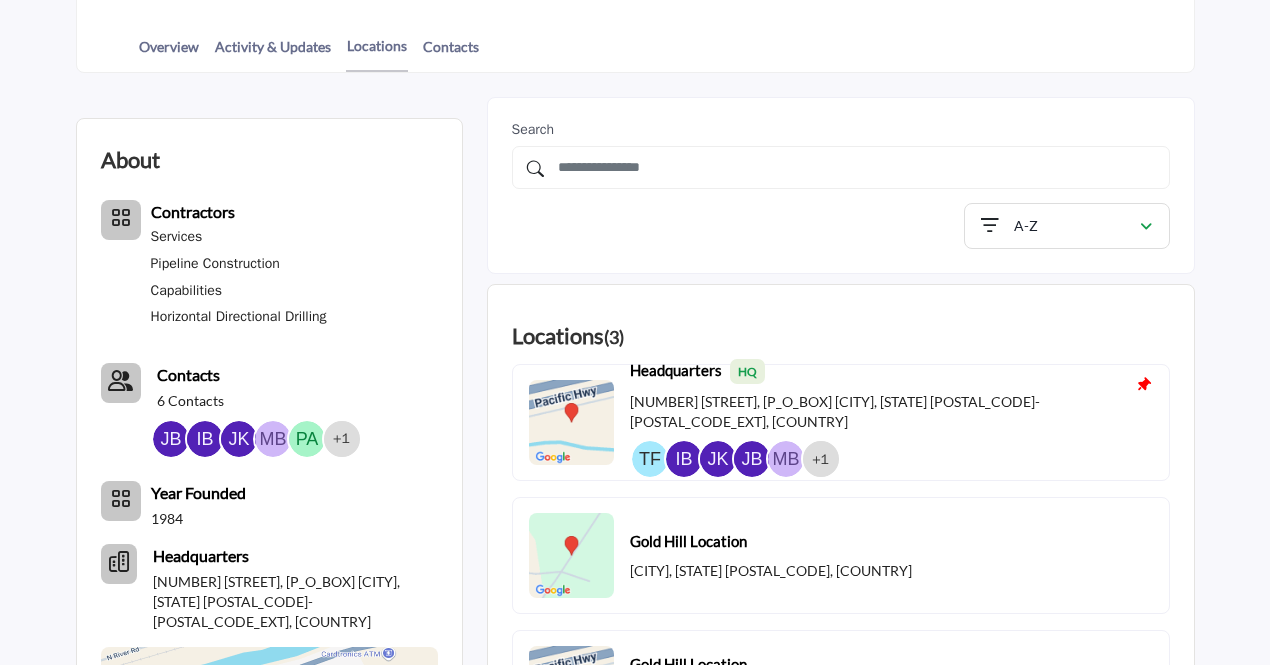 scroll, scrollTop: 600, scrollLeft: 0, axis: vertical 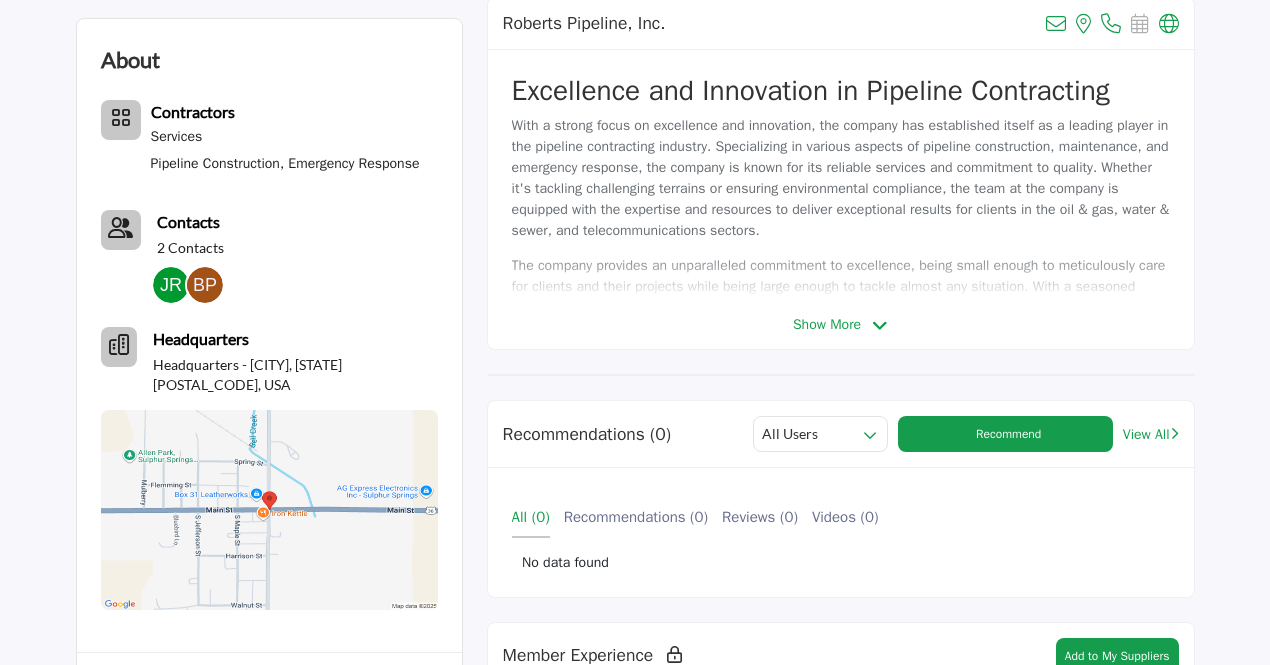 click at bounding box center (880, 326) 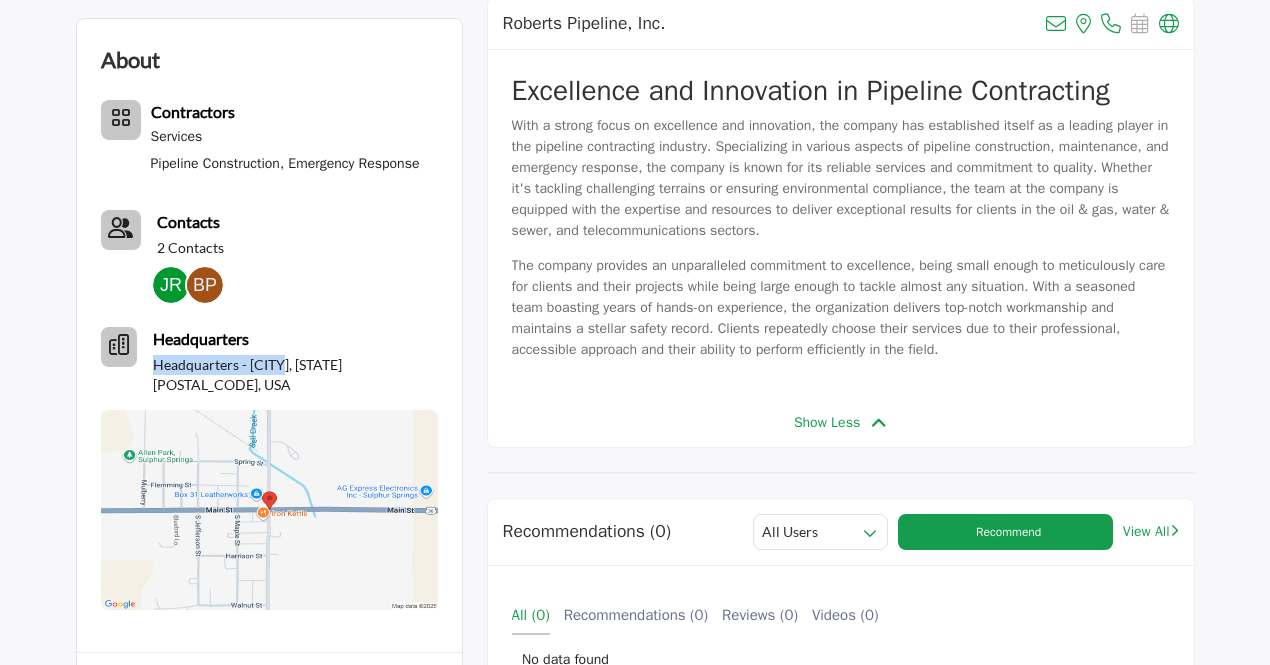 drag, startPoint x: 153, startPoint y: 361, endPoint x: 274, endPoint y: 366, distance: 121.103264 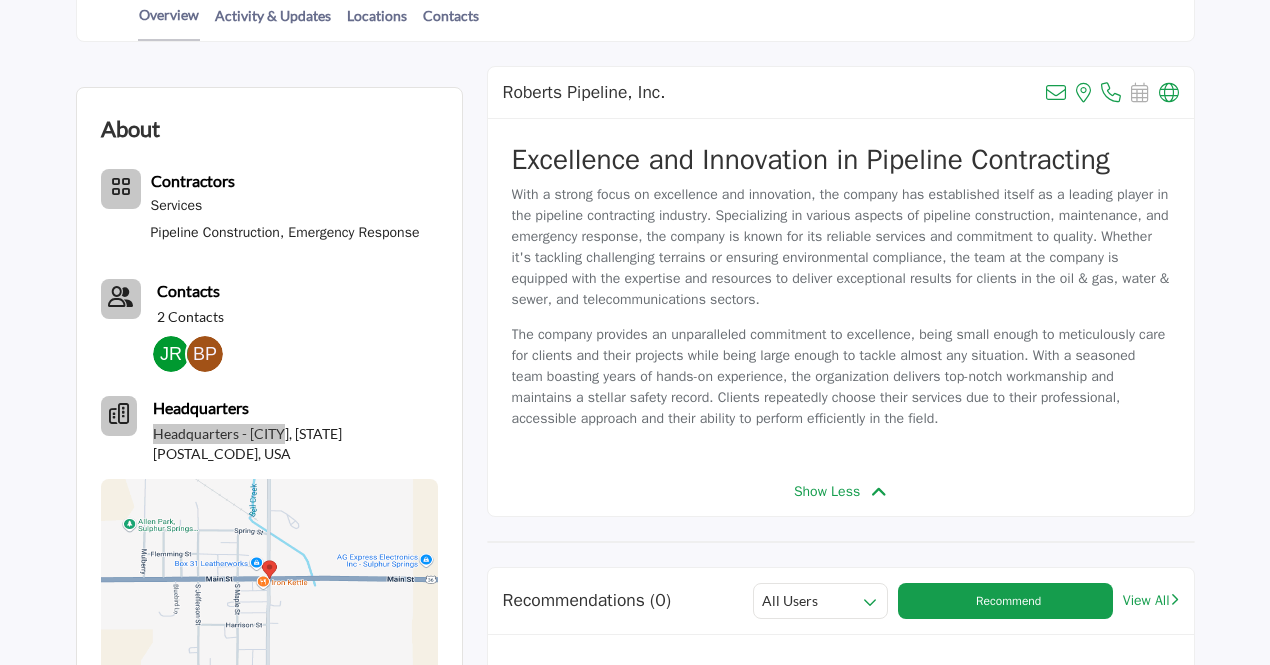 scroll, scrollTop: 500, scrollLeft: 0, axis: vertical 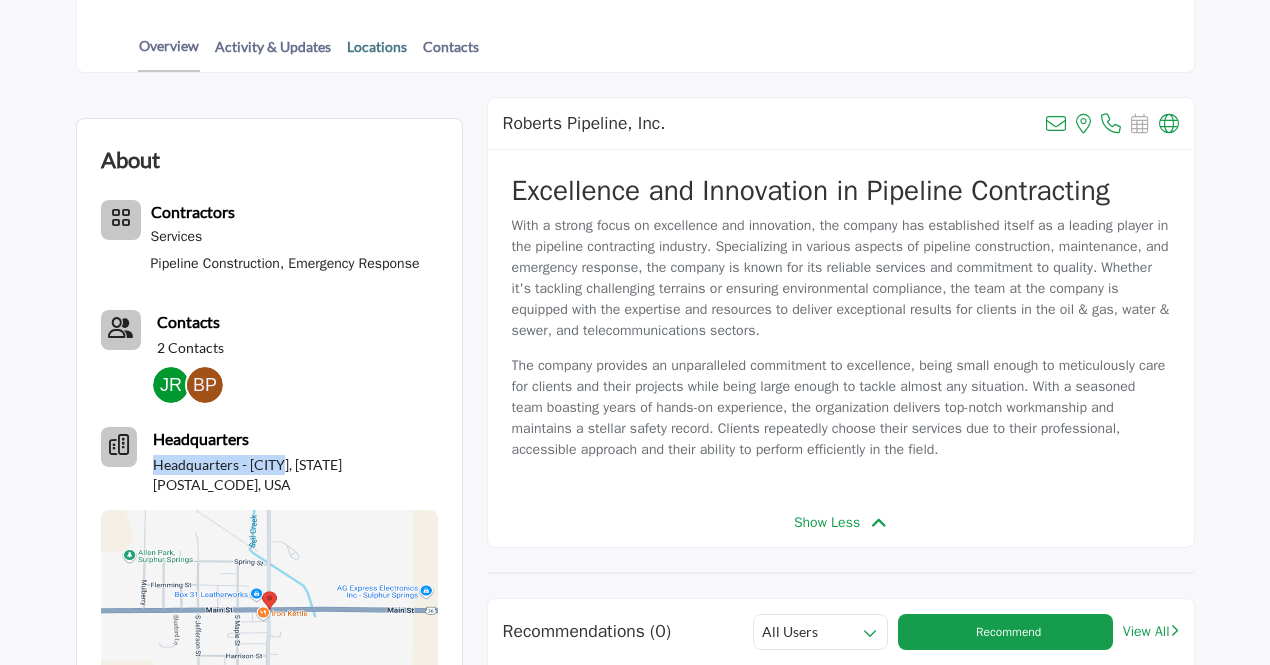 click on "Locations" at bounding box center (377, 53) 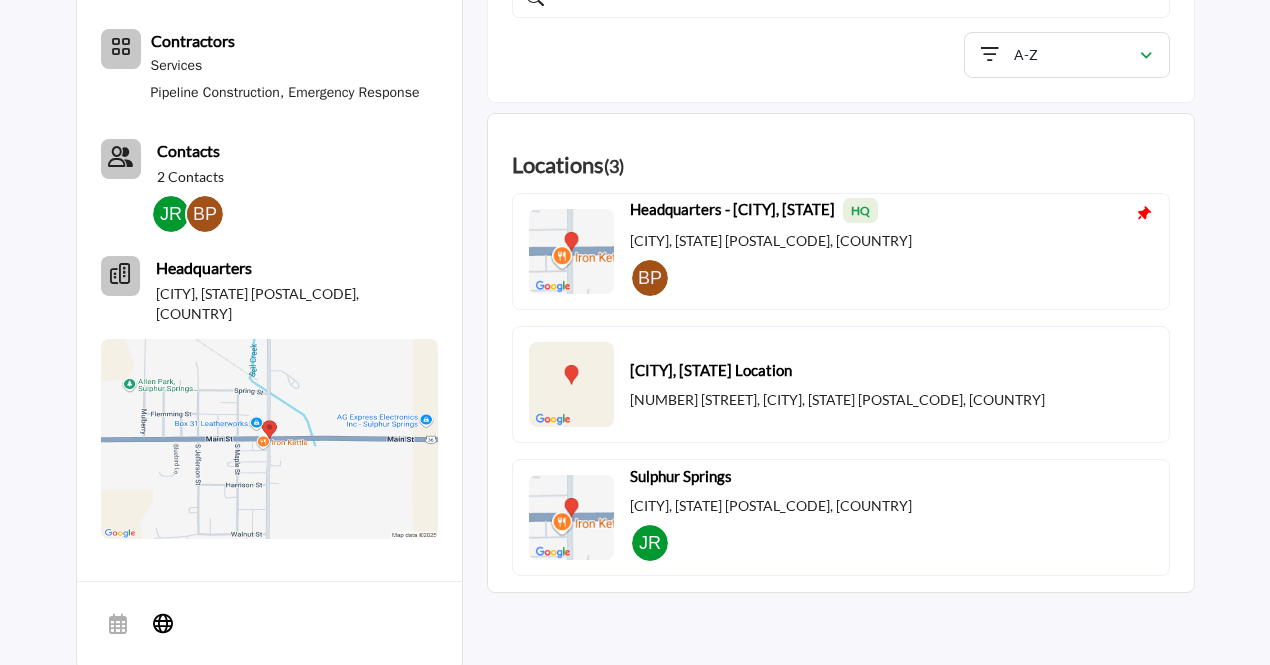 scroll, scrollTop: 700, scrollLeft: 0, axis: vertical 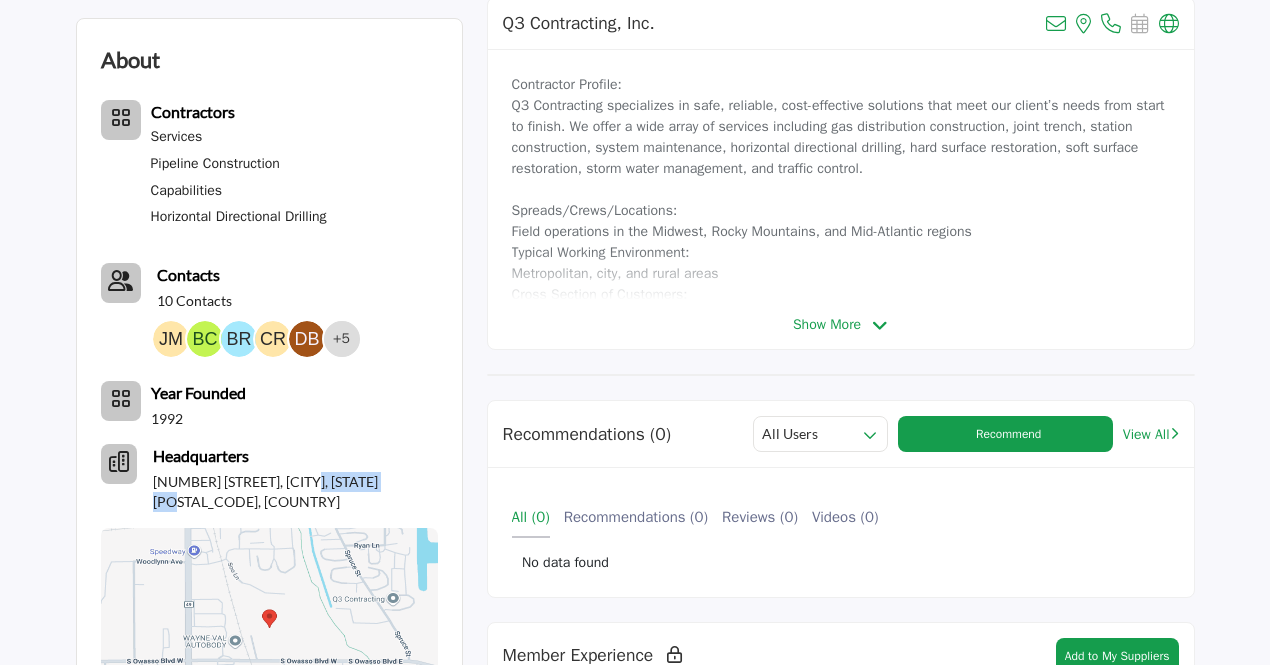 drag, startPoint x: 310, startPoint y: 479, endPoint x: 396, endPoint y: 478, distance: 86.00581 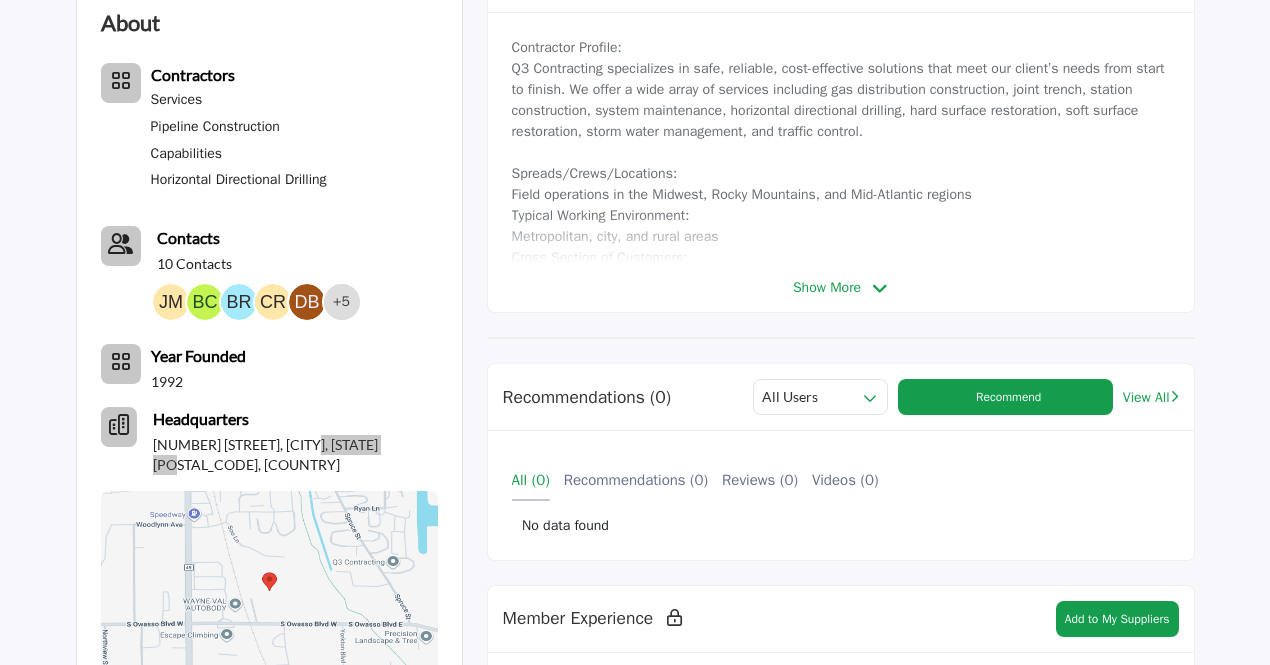 scroll, scrollTop: 600, scrollLeft: 0, axis: vertical 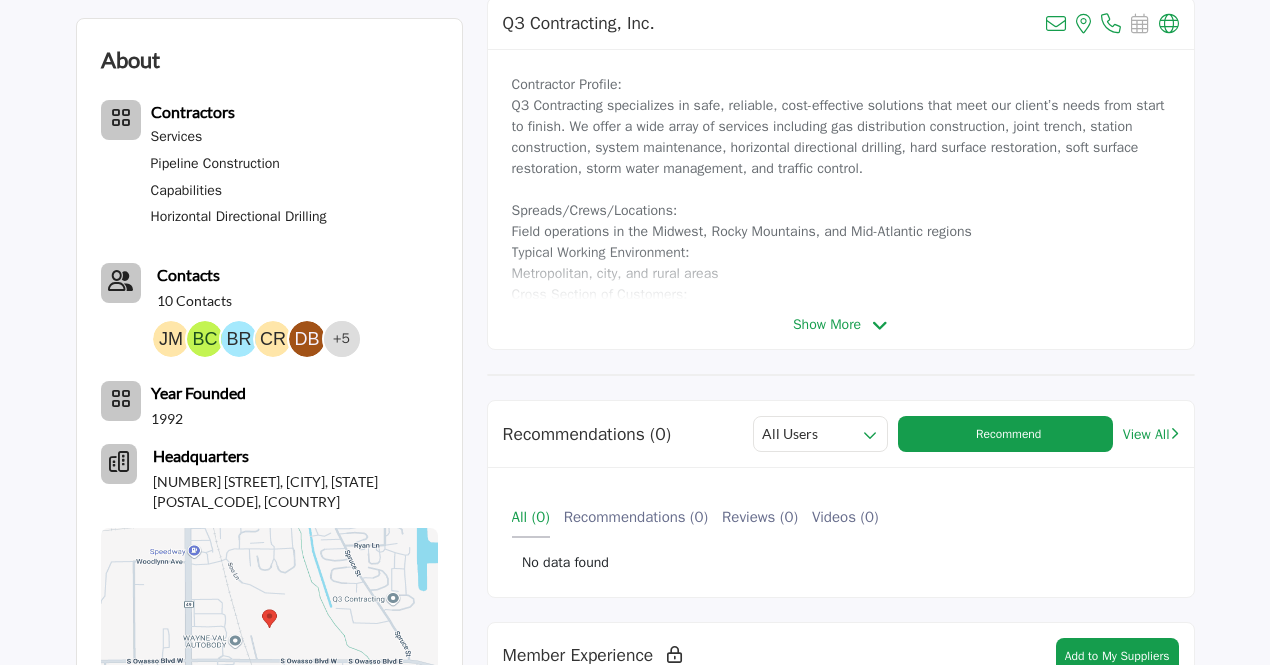 click on "Show More" at bounding box center [827, 324] 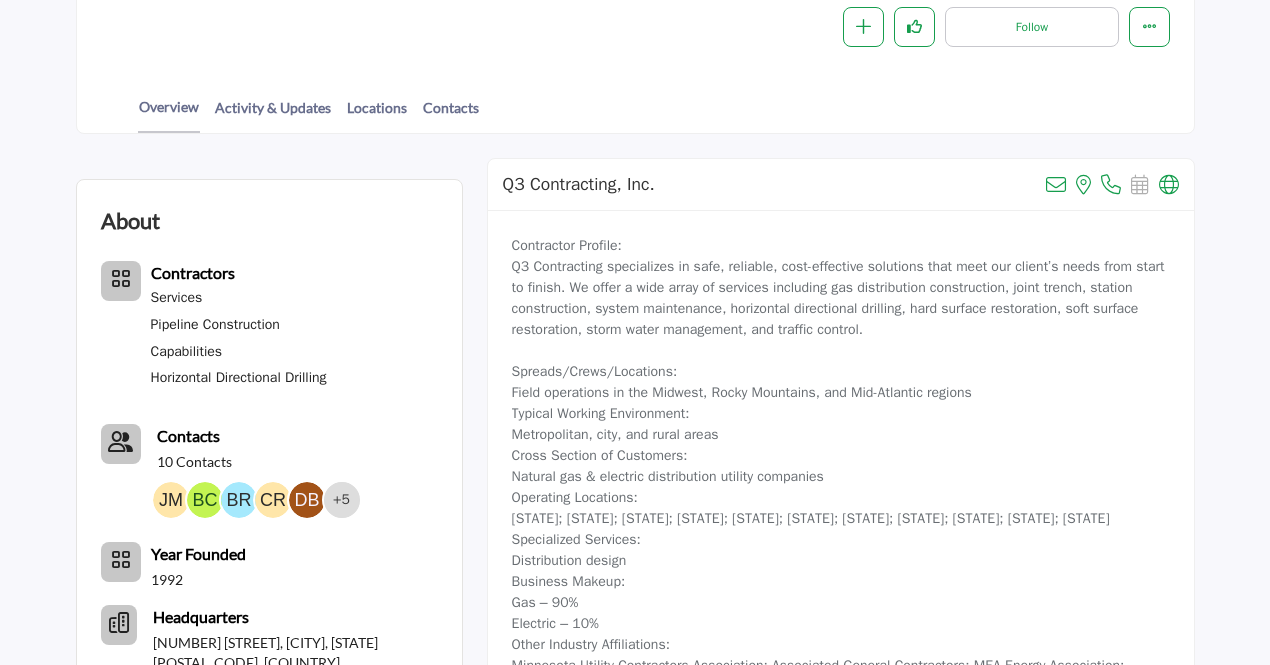 scroll, scrollTop: 400, scrollLeft: 0, axis: vertical 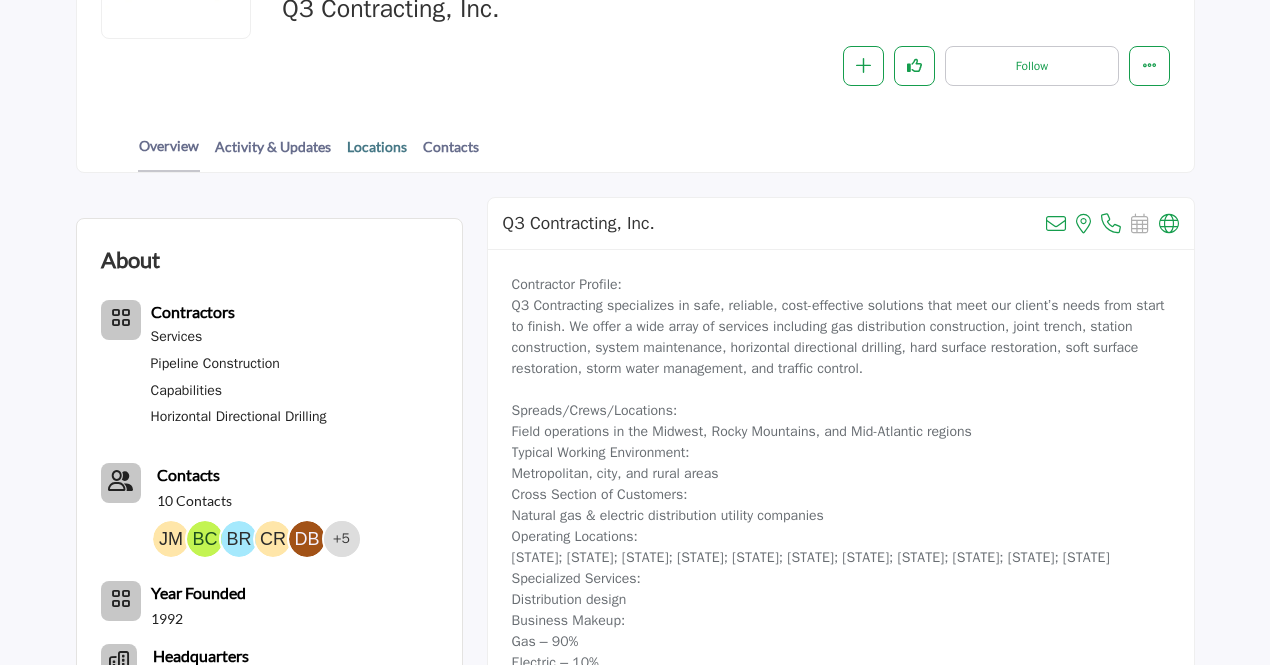 click on "Locations" at bounding box center [377, 153] 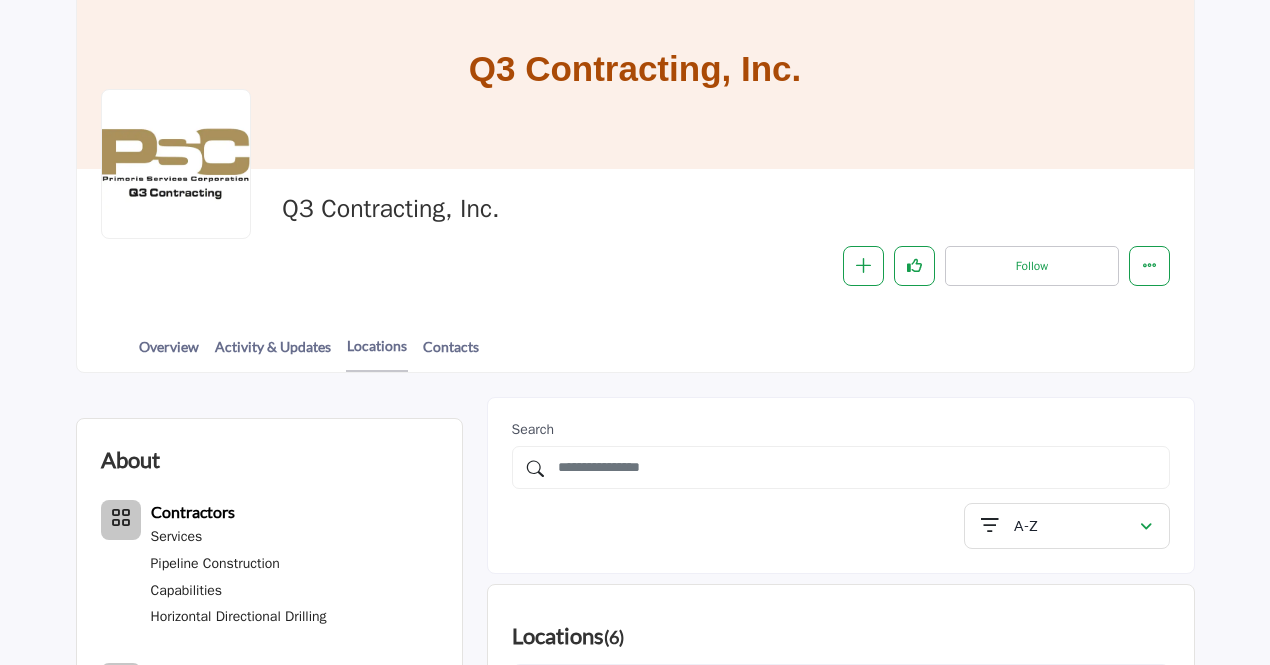 scroll, scrollTop: 200, scrollLeft: 0, axis: vertical 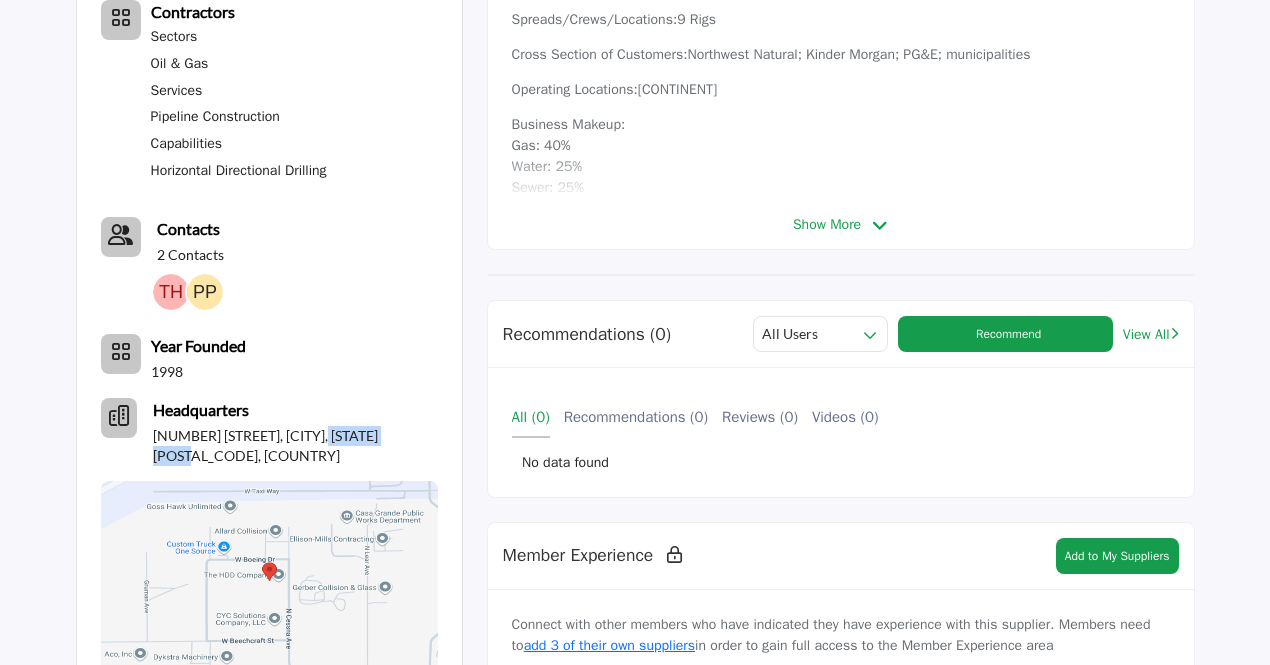 drag, startPoint x: 327, startPoint y: 438, endPoint x: 422, endPoint y: 437, distance: 95.005264 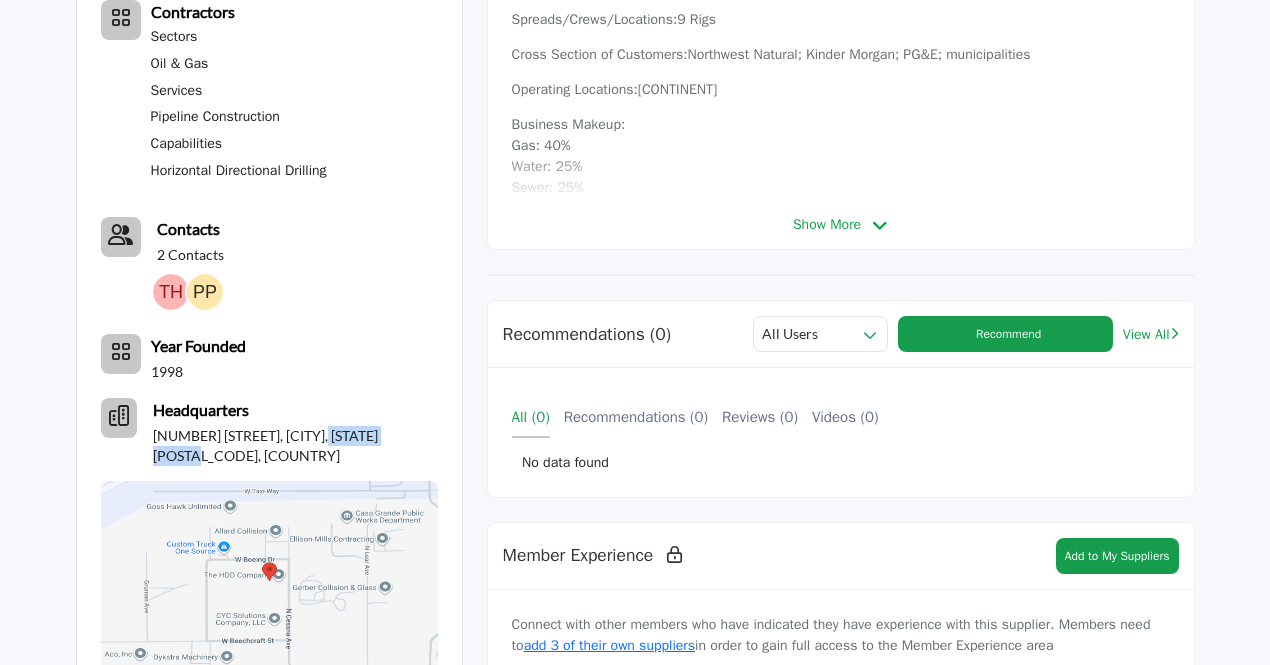 drag, startPoint x: 330, startPoint y: 436, endPoint x: 444, endPoint y: 447, distance: 114.52947 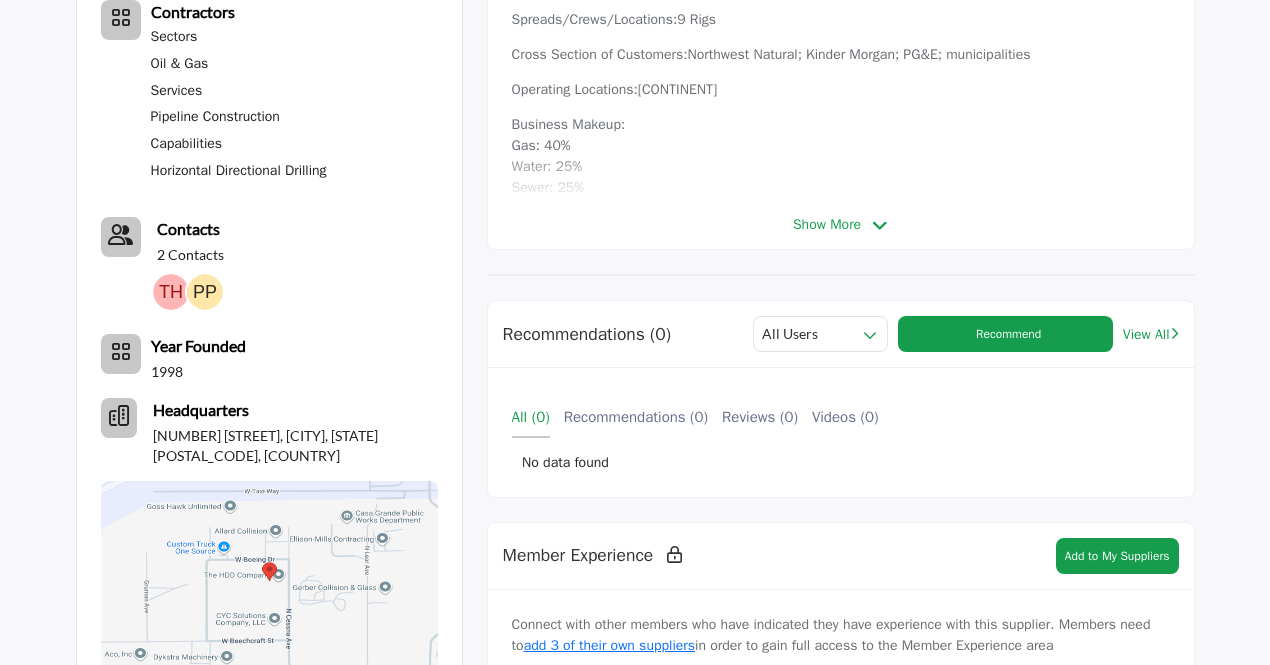 click on "Show More" at bounding box center [827, 224] 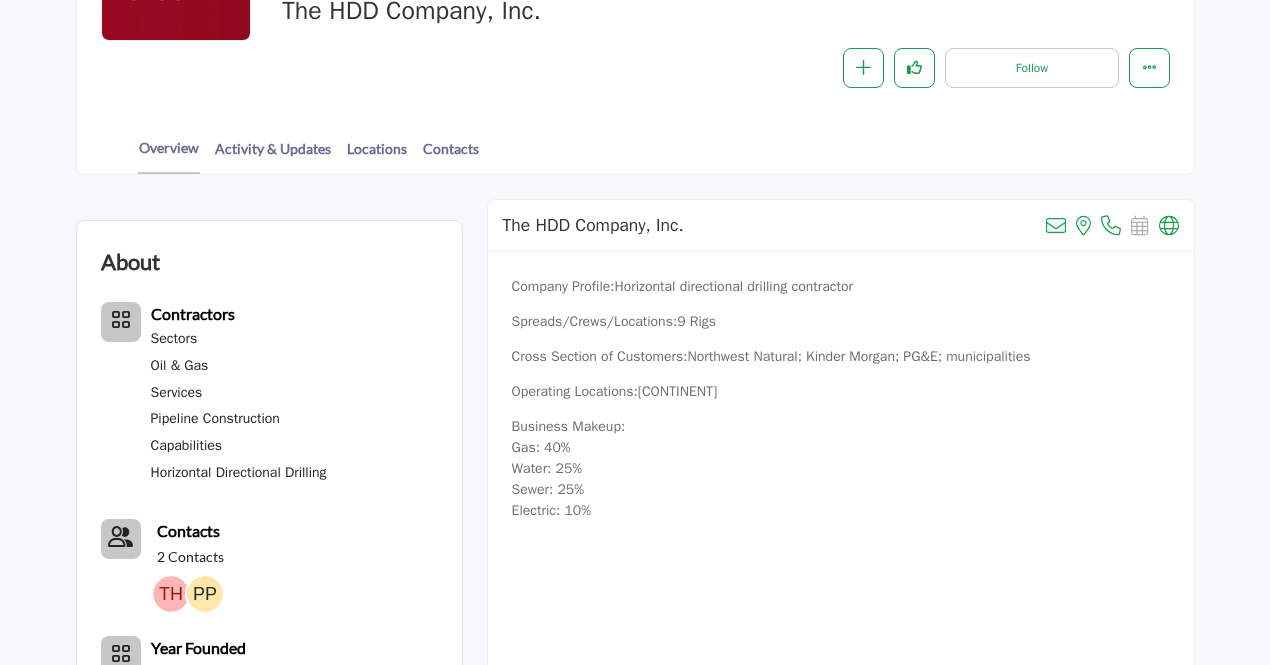 scroll, scrollTop: 300, scrollLeft: 0, axis: vertical 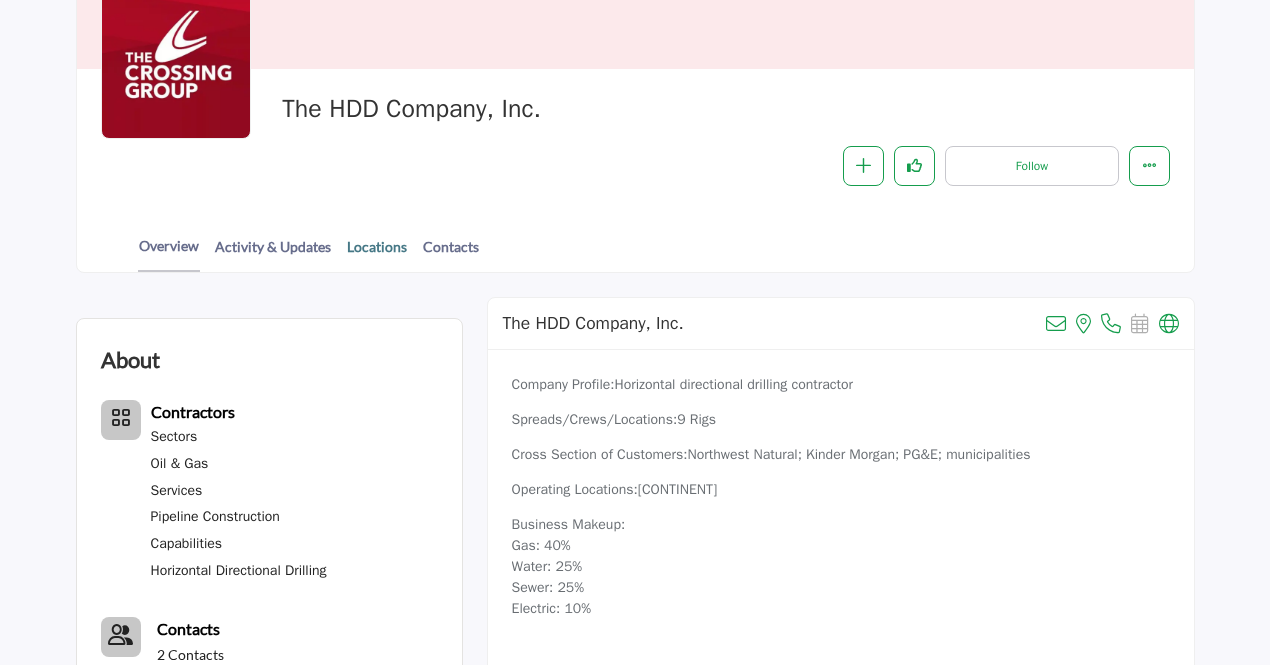 click on "Locations" at bounding box center [377, 253] 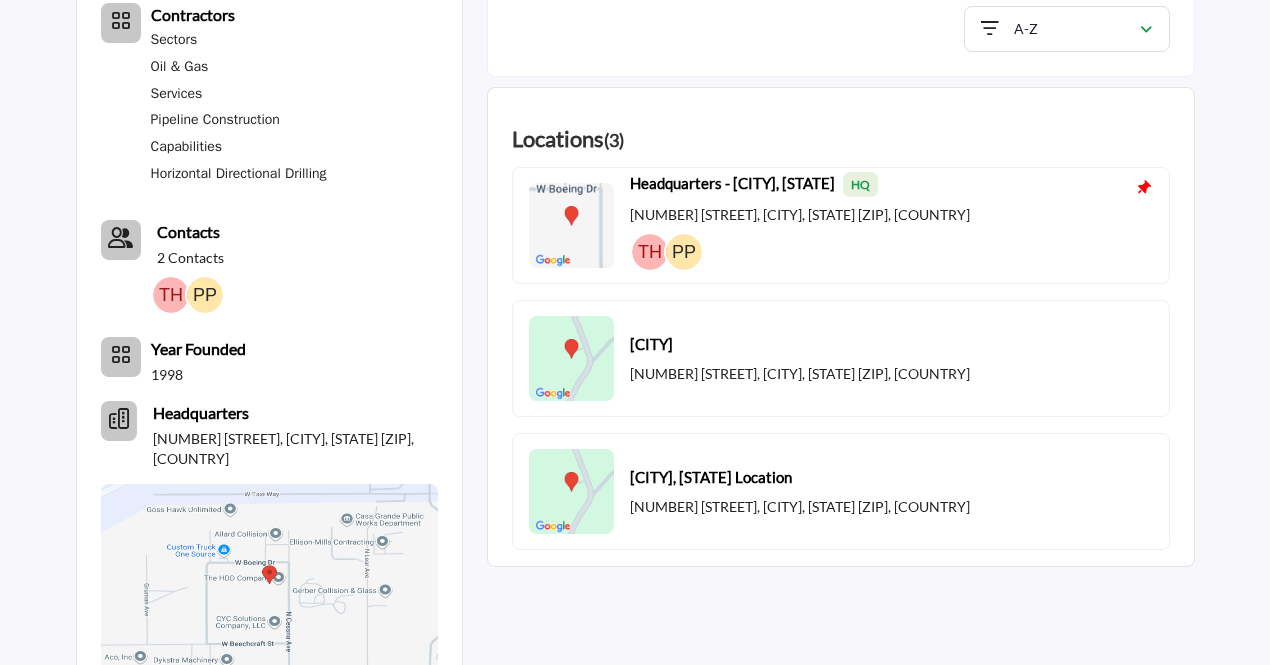 scroll, scrollTop: 700, scrollLeft: 0, axis: vertical 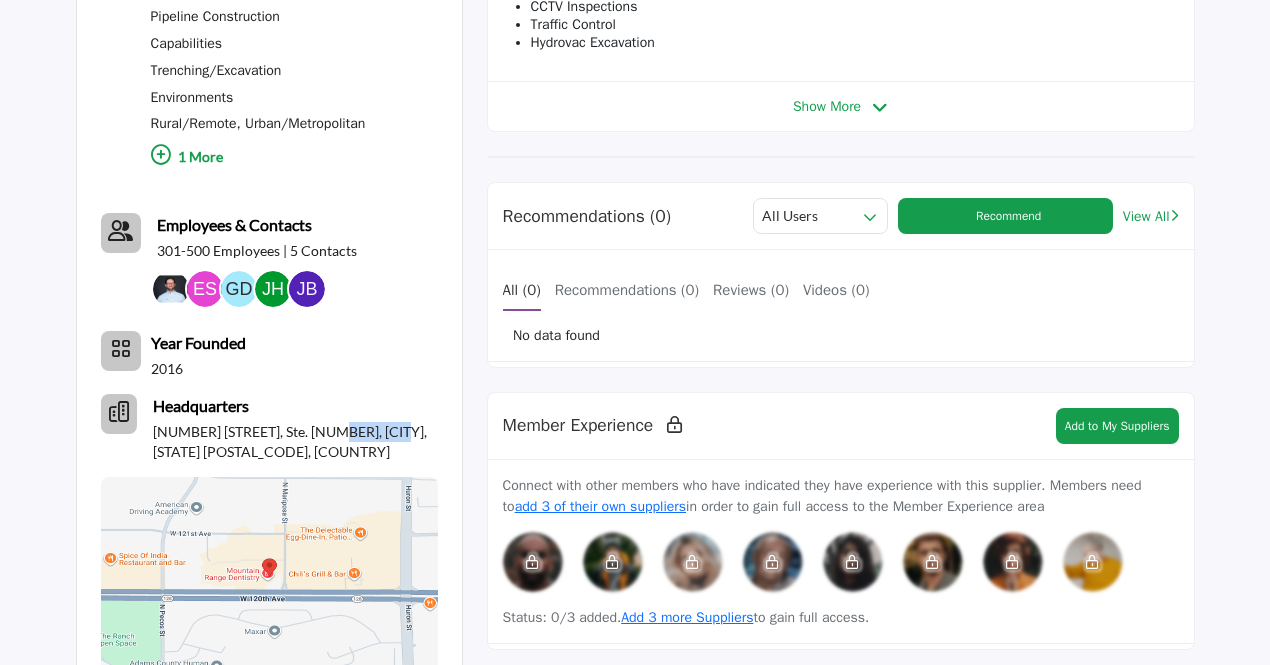 drag, startPoint x: 332, startPoint y: 432, endPoint x: 396, endPoint y: 435, distance: 64.070274 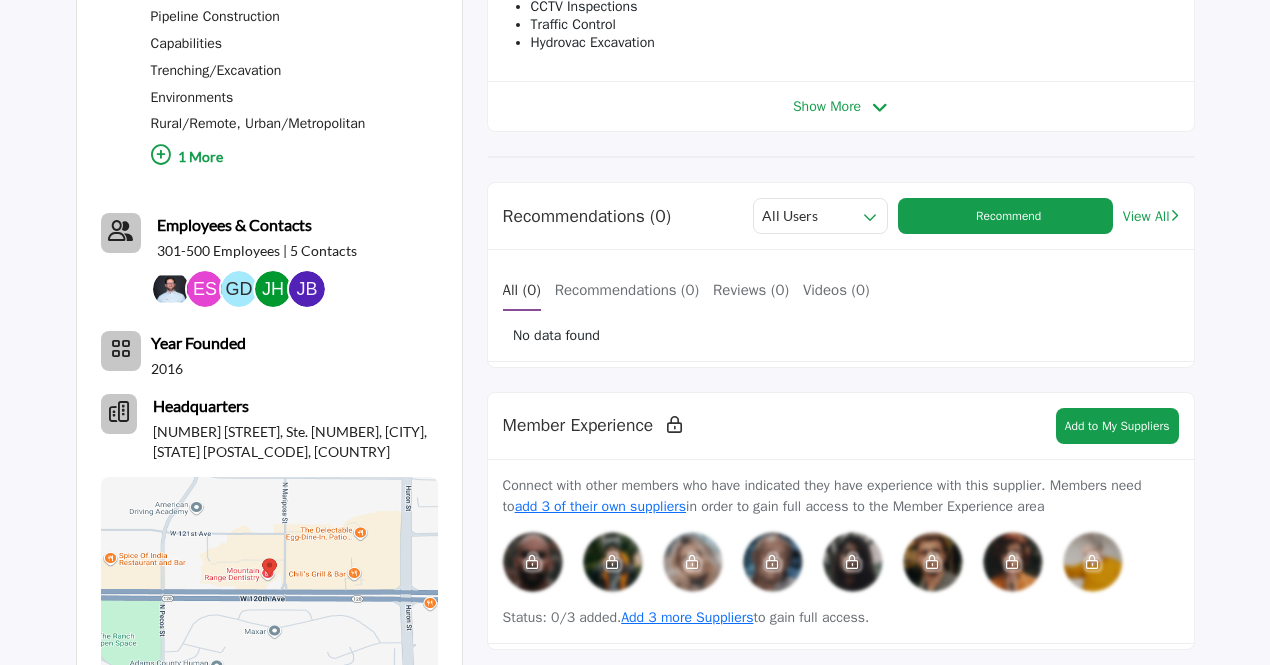 click on "Show More" at bounding box center [827, 106] 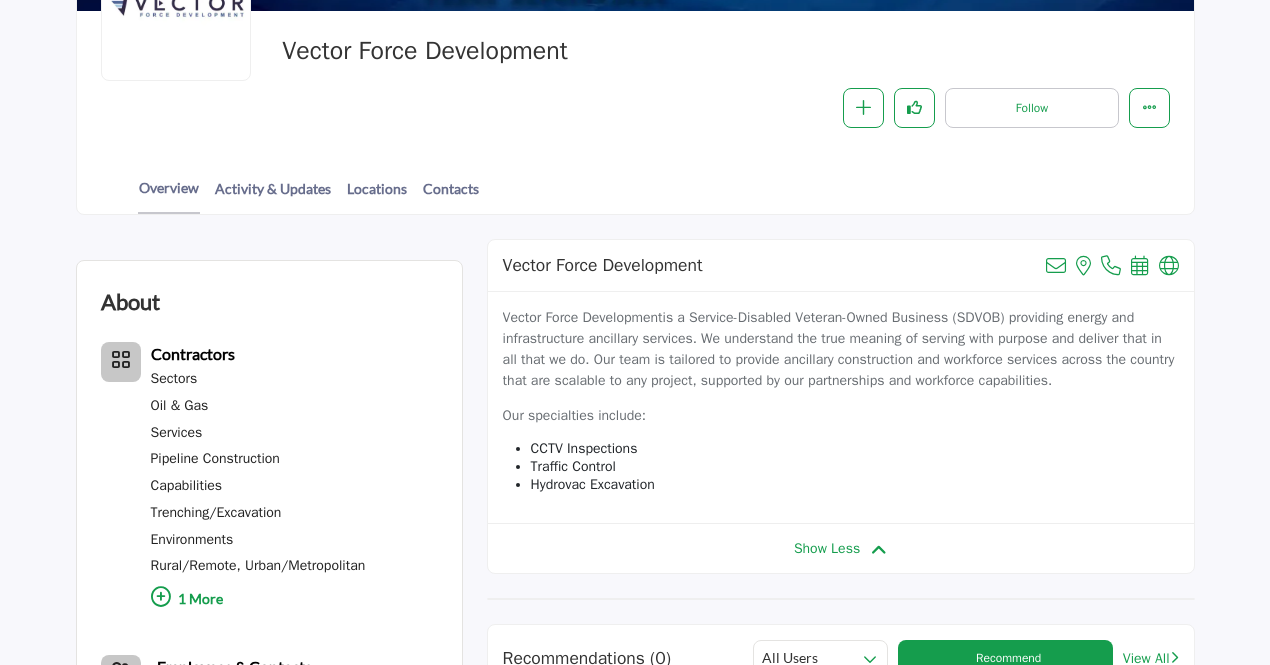 scroll, scrollTop: 300, scrollLeft: 0, axis: vertical 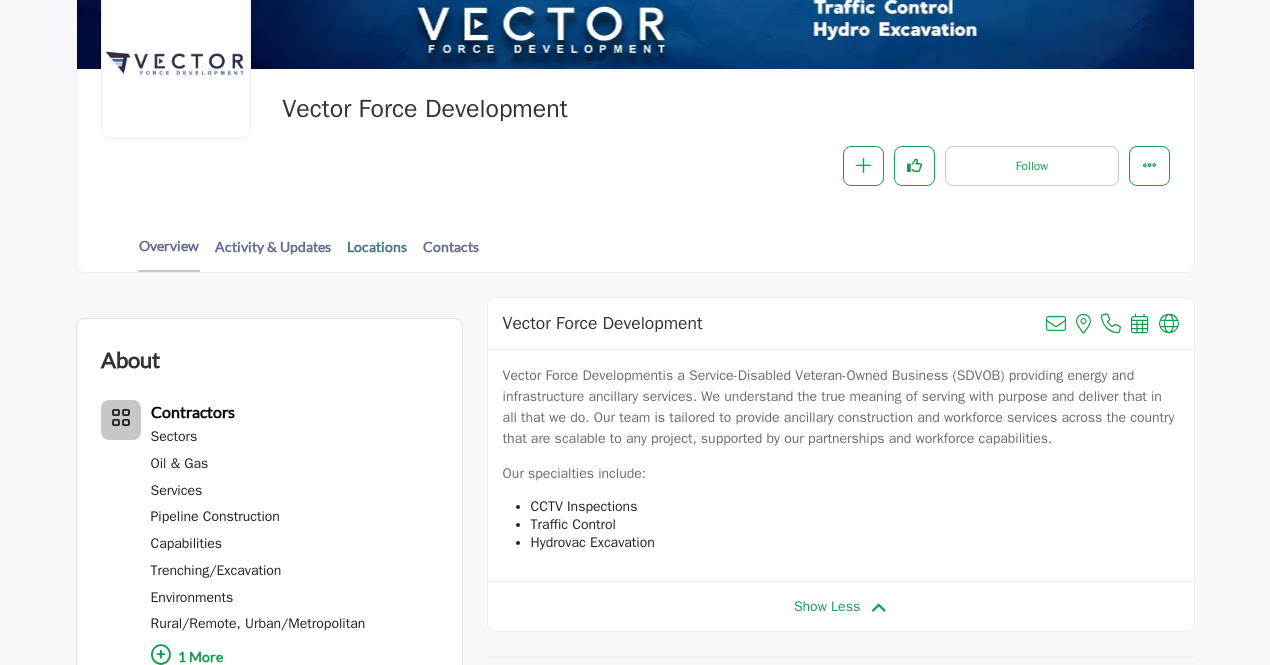 click on "Locations" at bounding box center (377, 253) 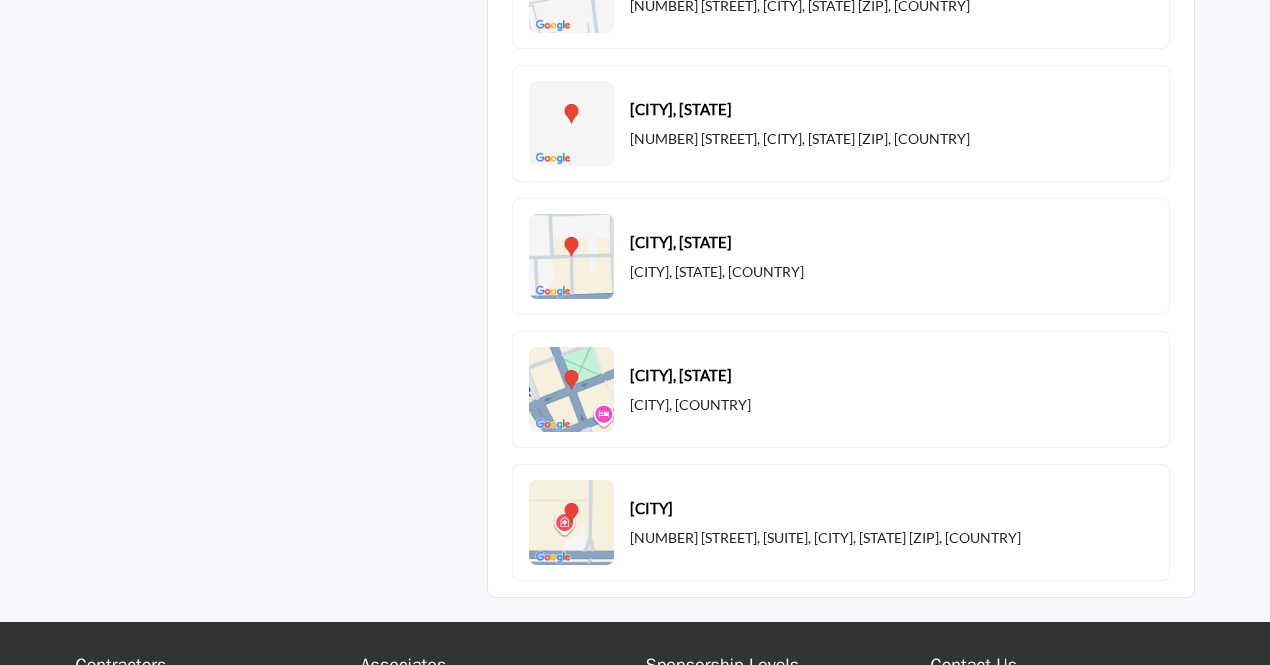 scroll, scrollTop: 2000, scrollLeft: 0, axis: vertical 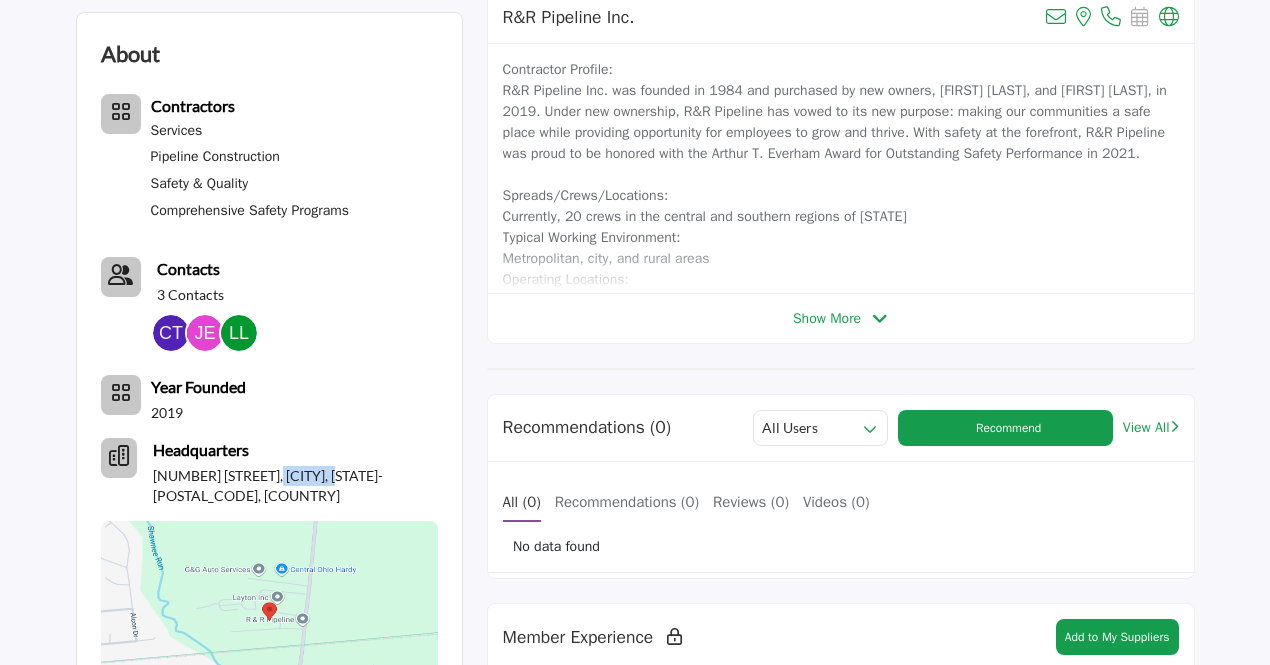 drag, startPoint x: 275, startPoint y: 476, endPoint x: 350, endPoint y: 482, distance: 75.23962 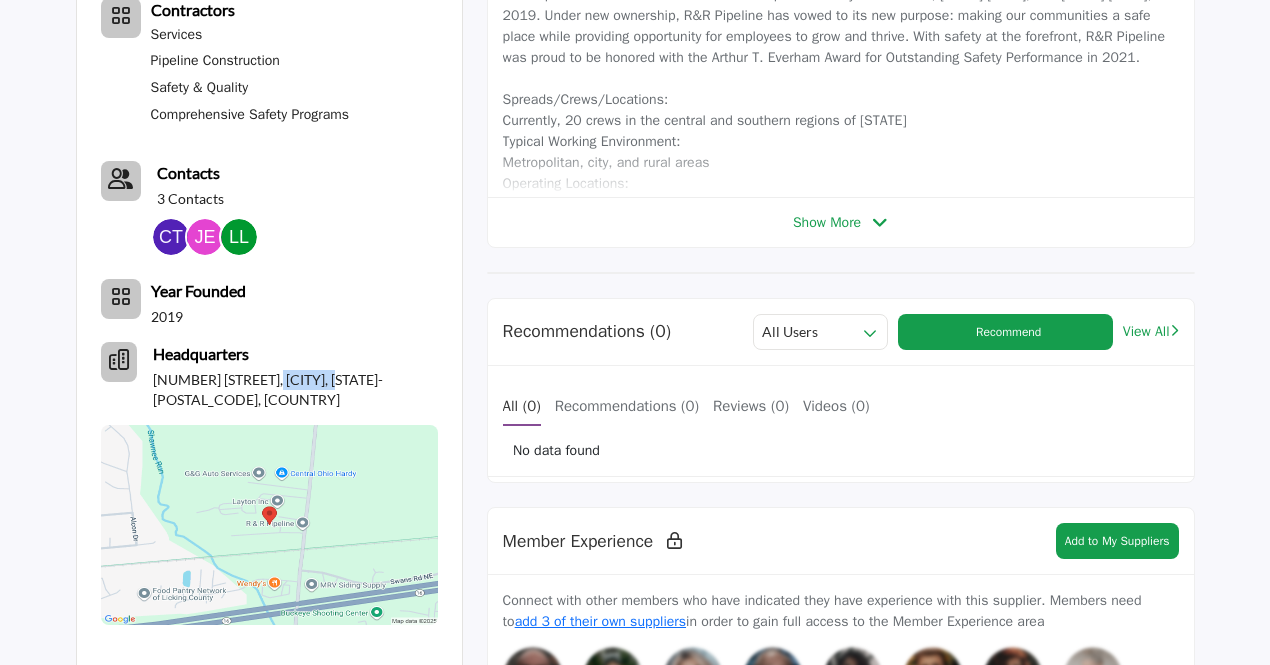 scroll, scrollTop: 700, scrollLeft: 0, axis: vertical 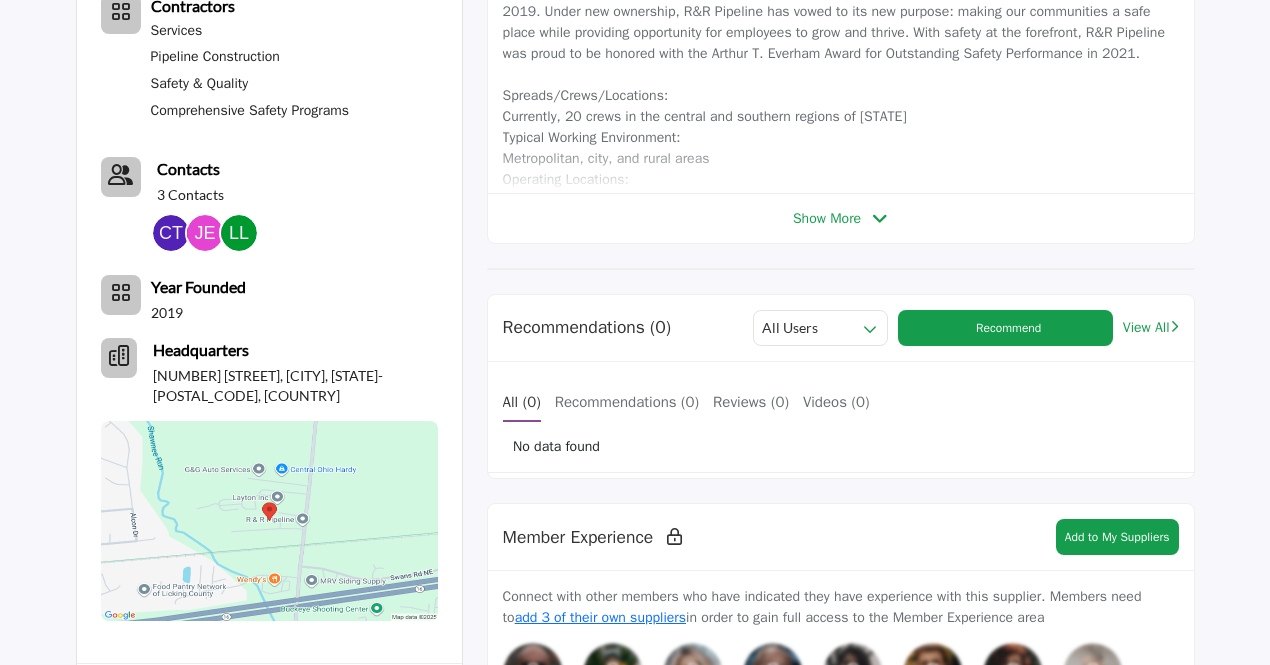 click on "Show More" at bounding box center [827, 218] 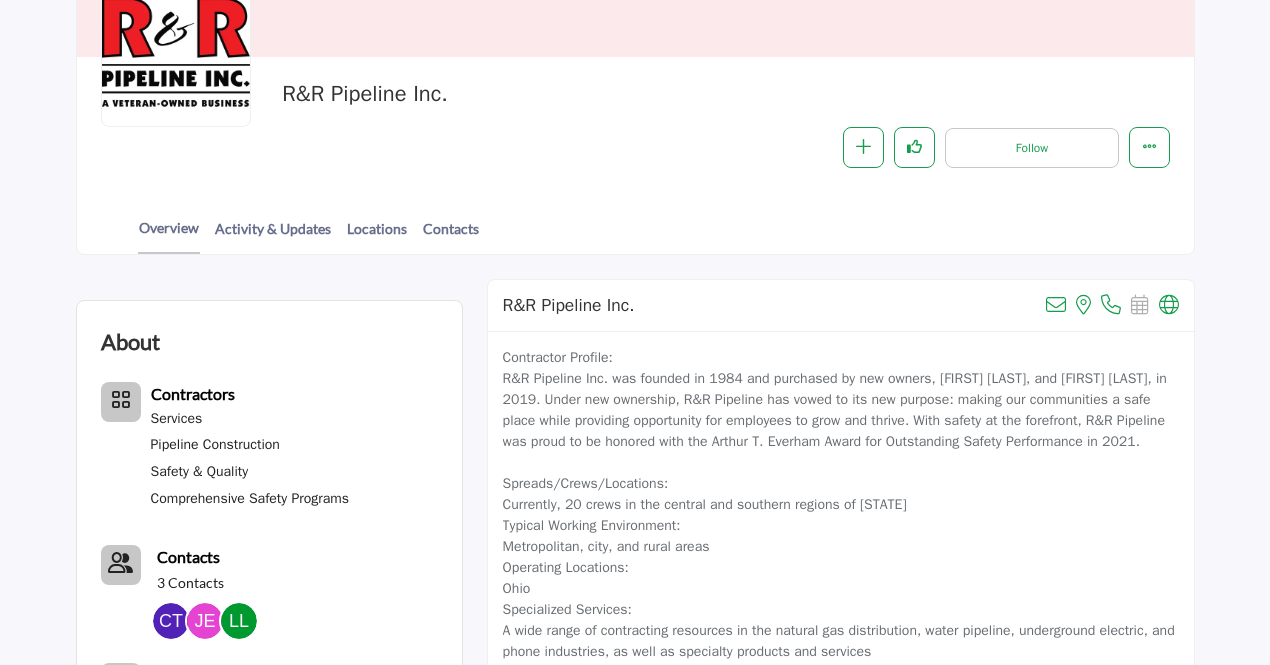 scroll, scrollTop: 200, scrollLeft: 0, axis: vertical 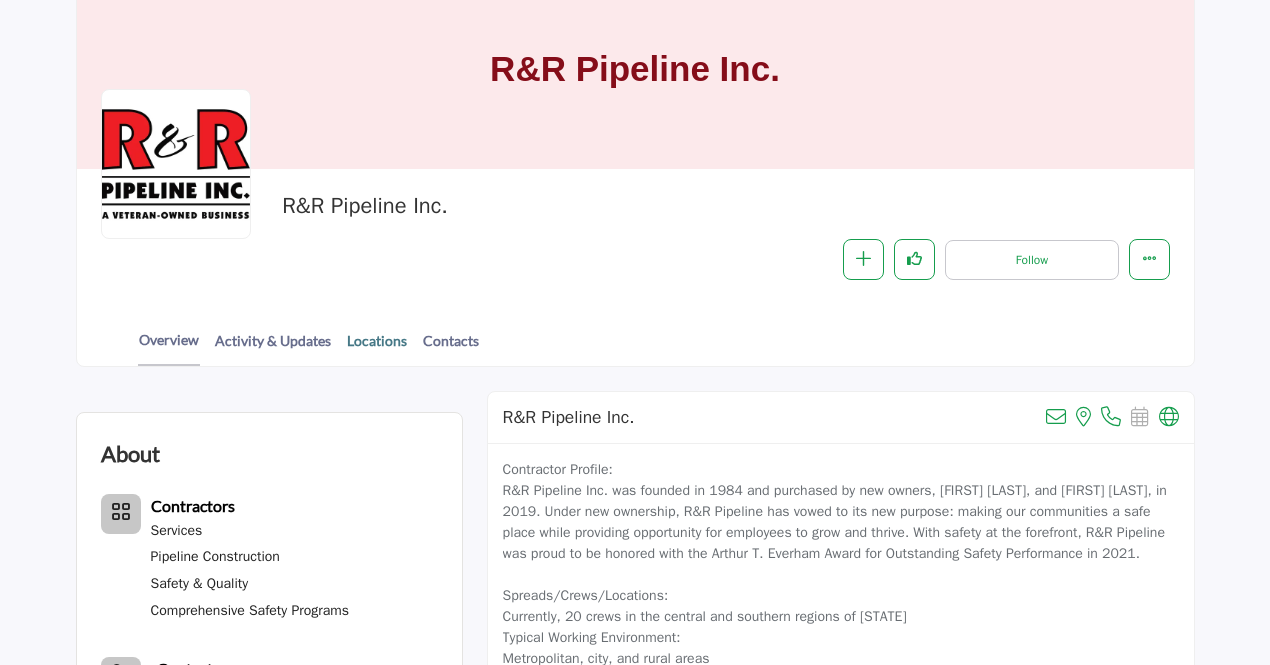 click on "Locations" at bounding box center (377, 347) 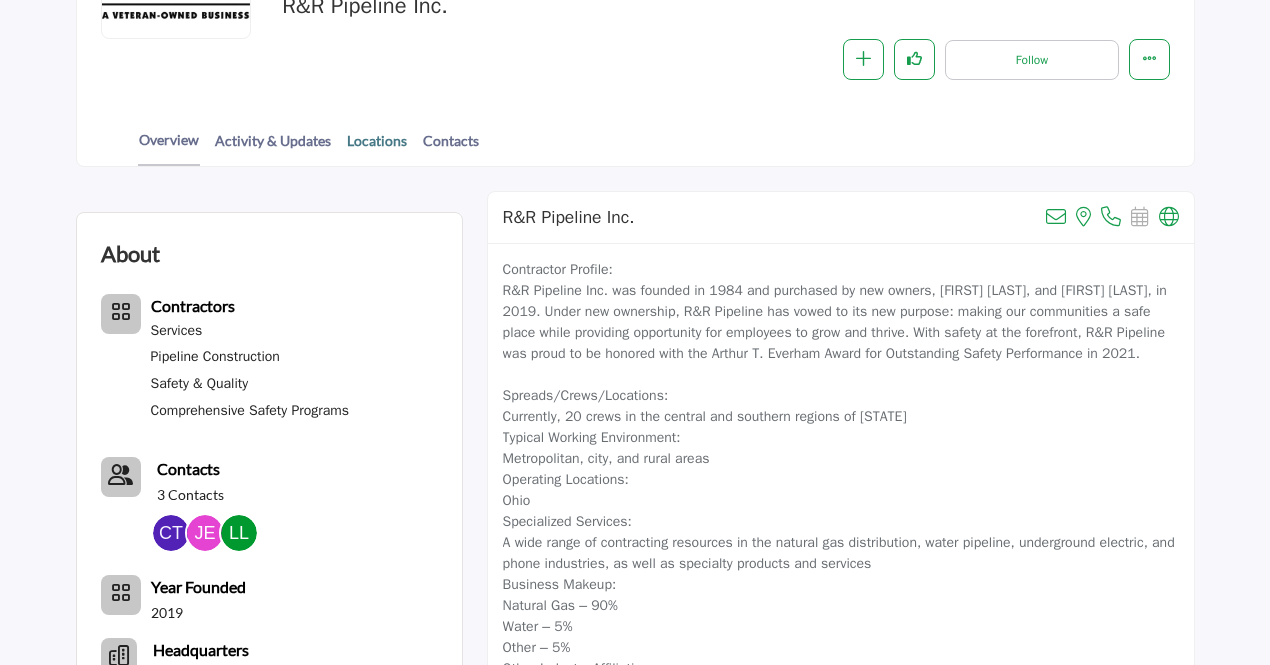 scroll, scrollTop: 500, scrollLeft: 0, axis: vertical 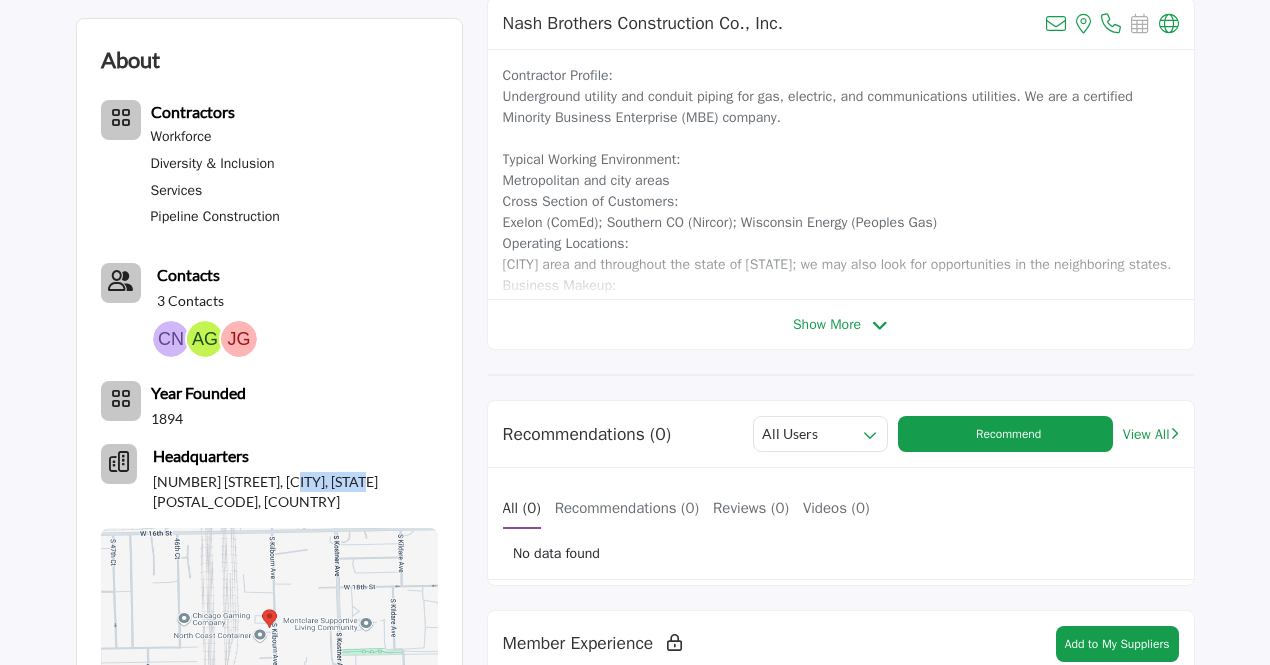 drag, startPoint x: 286, startPoint y: 483, endPoint x: 350, endPoint y: 485, distance: 64.03124 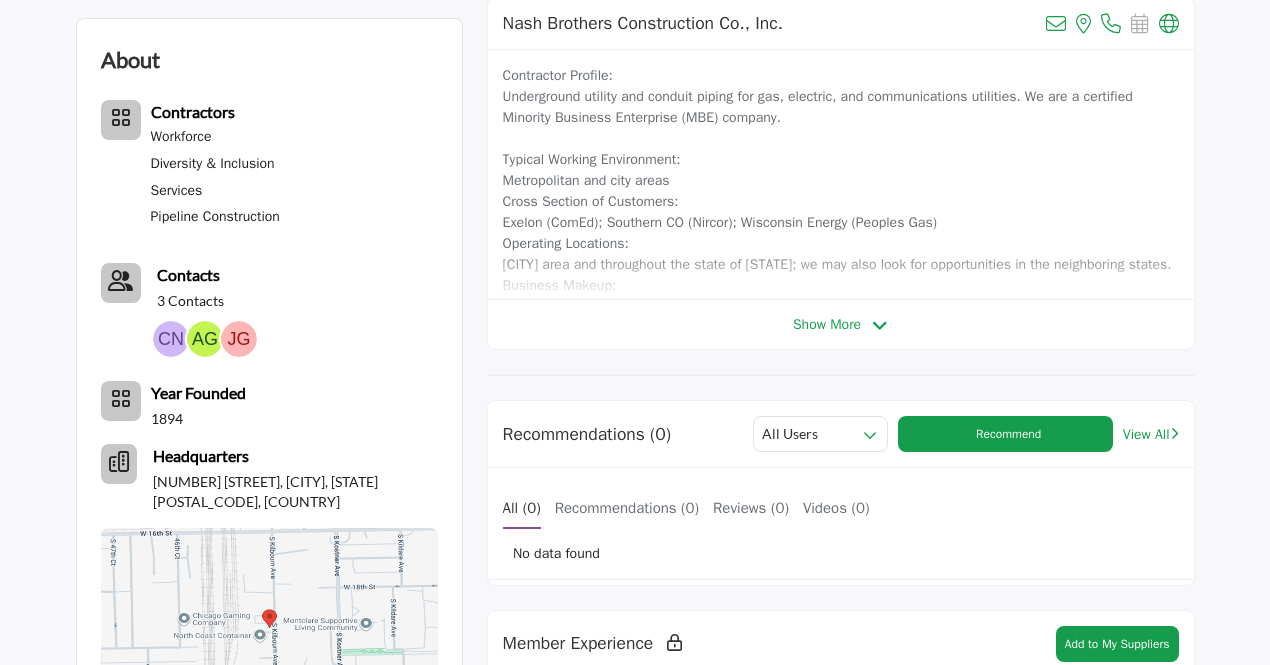 click on "Nash Brothers Construction Co., Inc.
View email address of this listing
View the location of this listing" at bounding box center [841, 173] 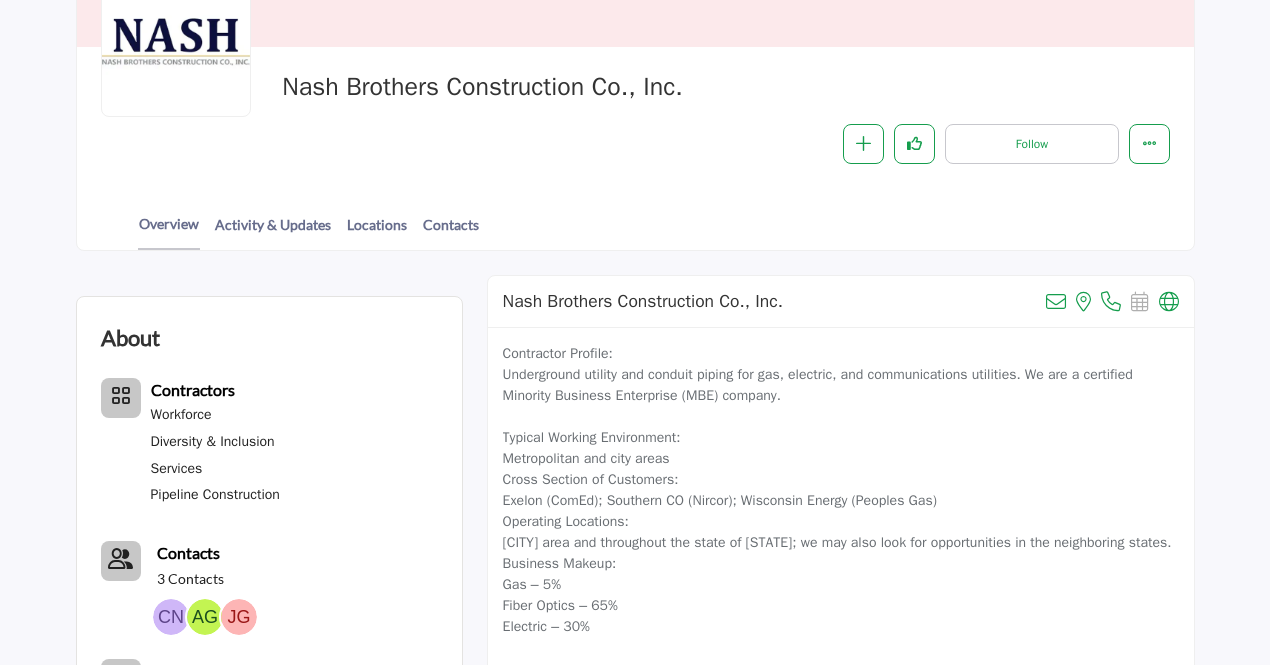 scroll, scrollTop: 300, scrollLeft: 0, axis: vertical 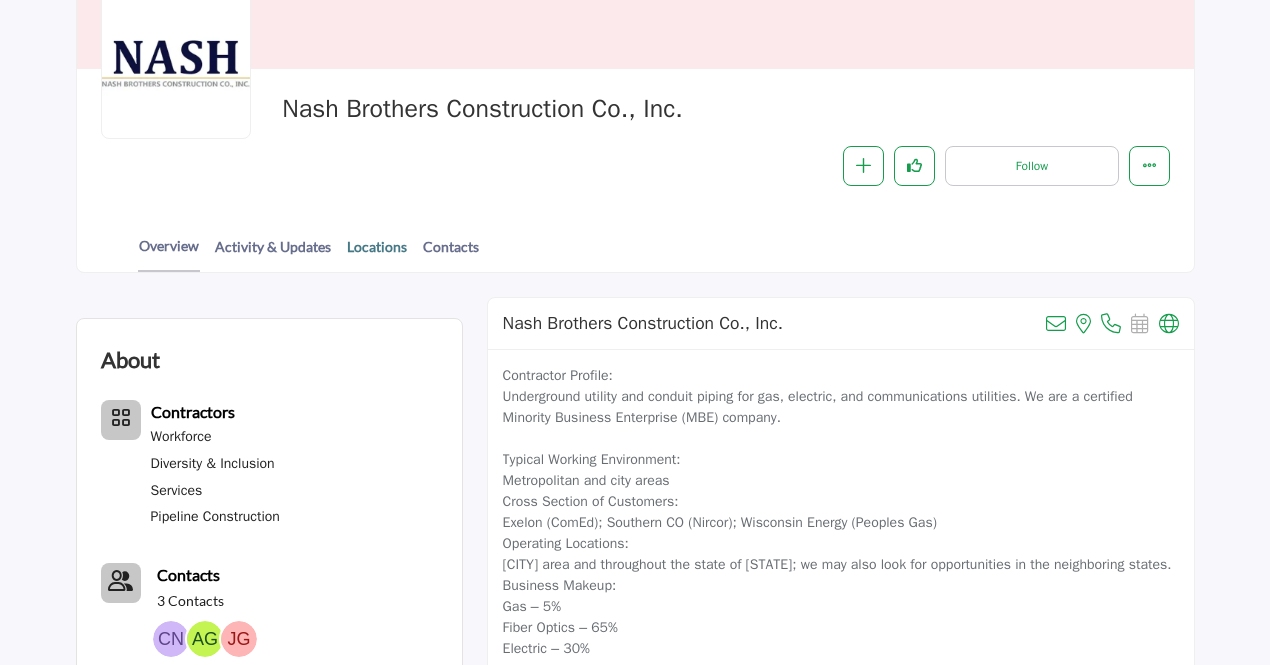 click on "Locations" at bounding box center [377, 253] 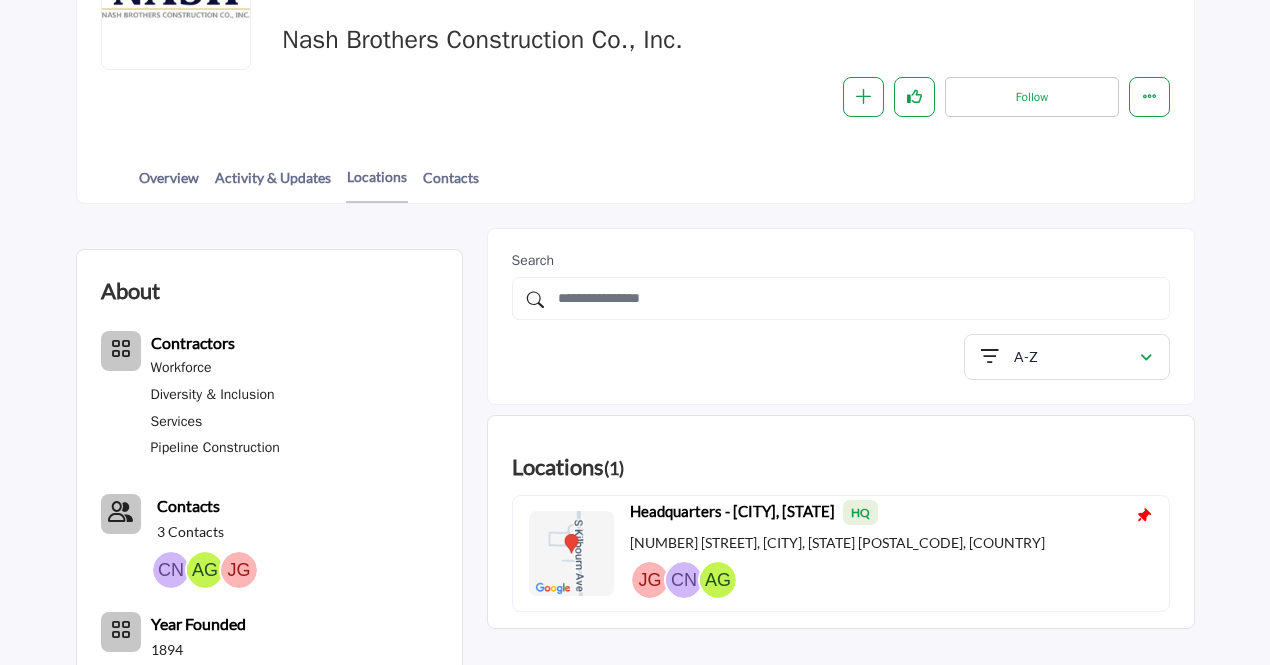 scroll, scrollTop: 400, scrollLeft: 0, axis: vertical 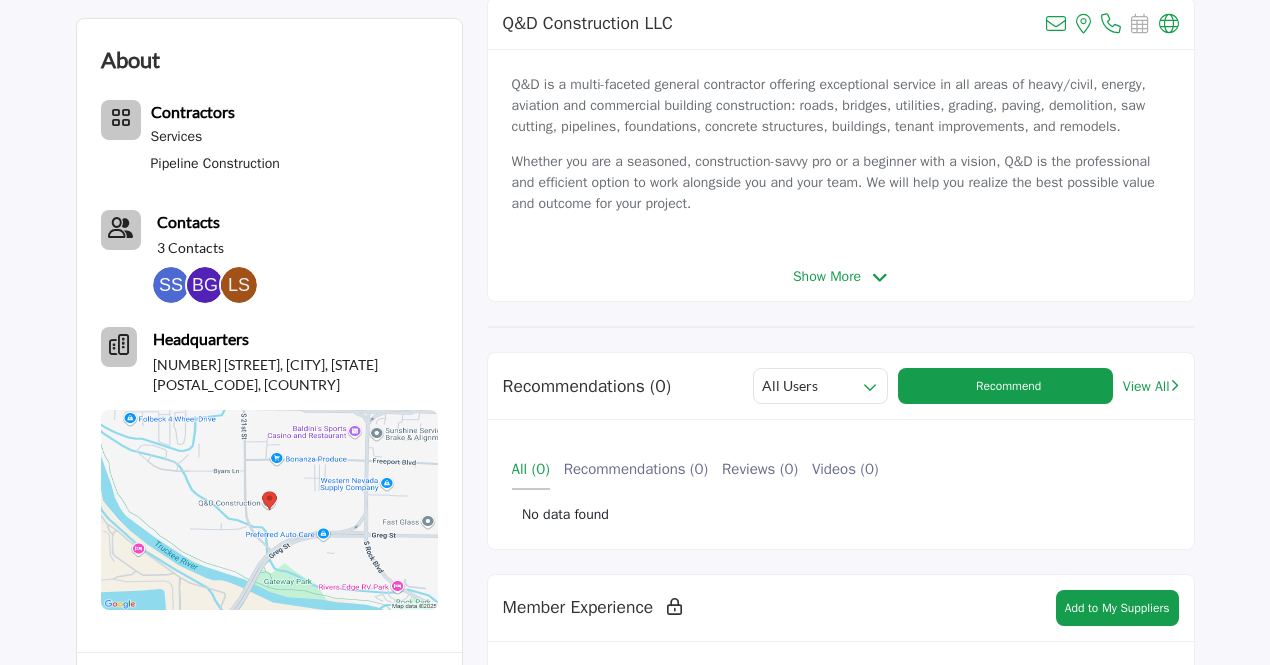 click on "[NUMBER] [STREET], [CITY], [STATE] [POSTAL_CODE], [COUNTRY]" at bounding box center (295, 374) 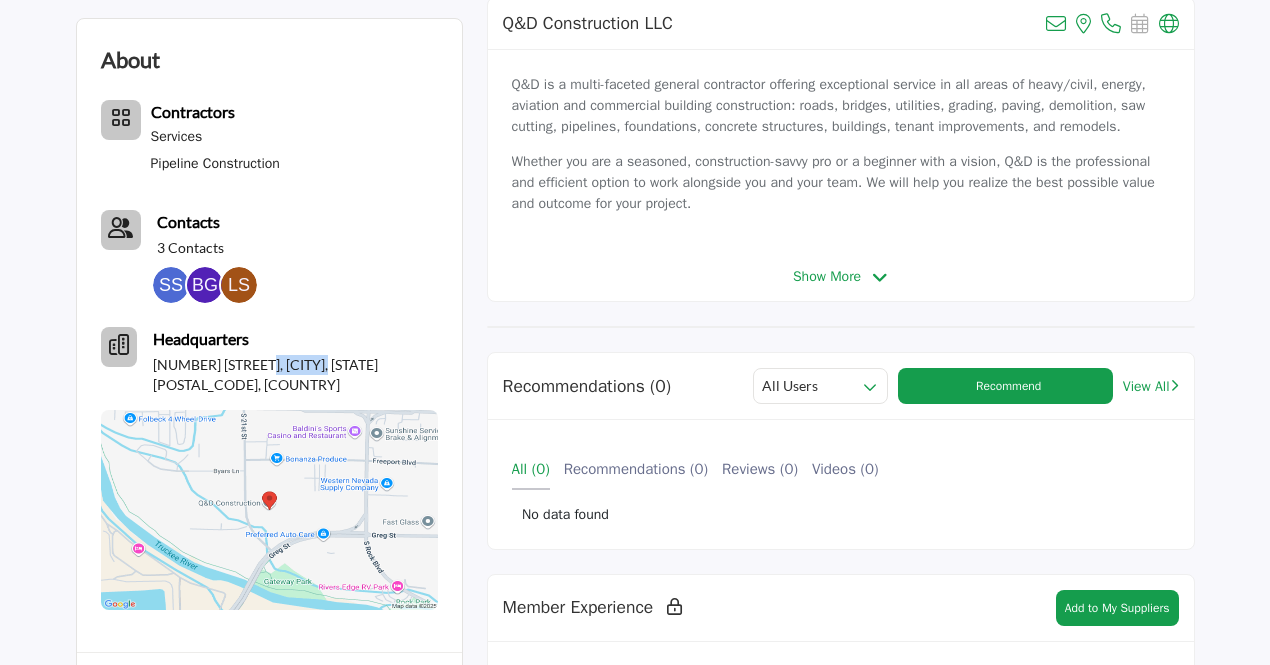 drag, startPoint x: 250, startPoint y: 365, endPoint x: 313, endPoint y: 367, distance: 63.03174 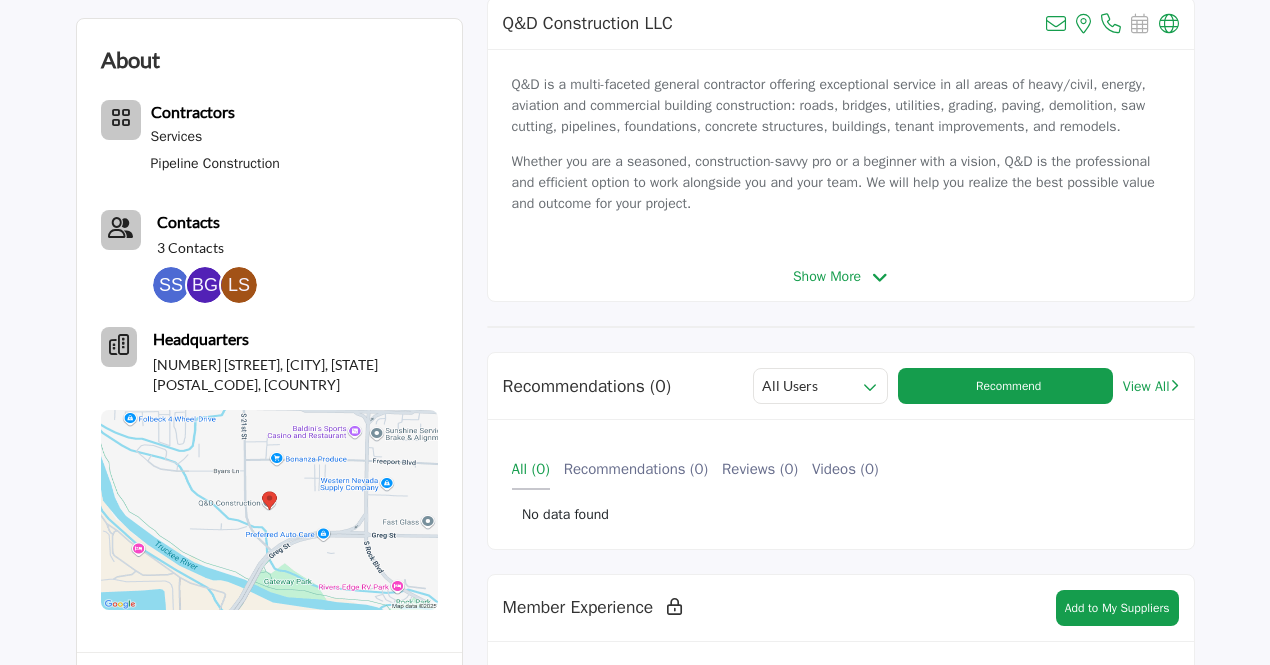 click on "Show More" at bounding box center (827, 276) 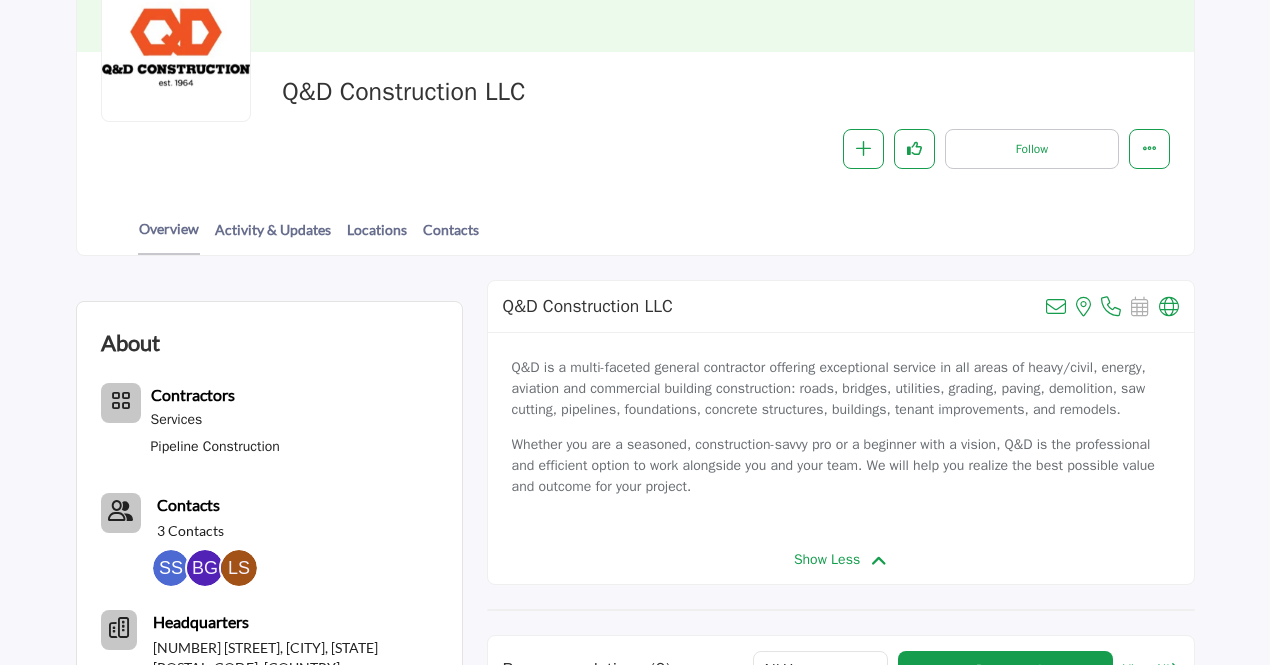scroll, scrollTop: 300, scrollLeft: 0, axis: vertical 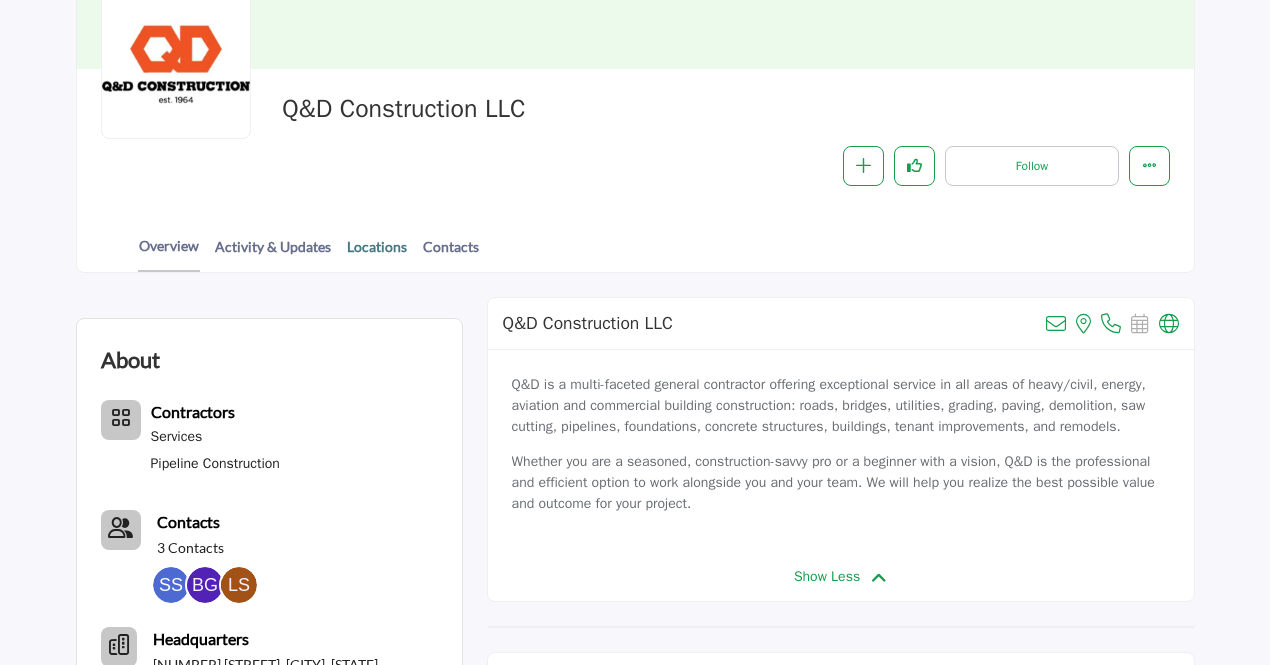 click on "Locations" at bounding box center (377, 253) 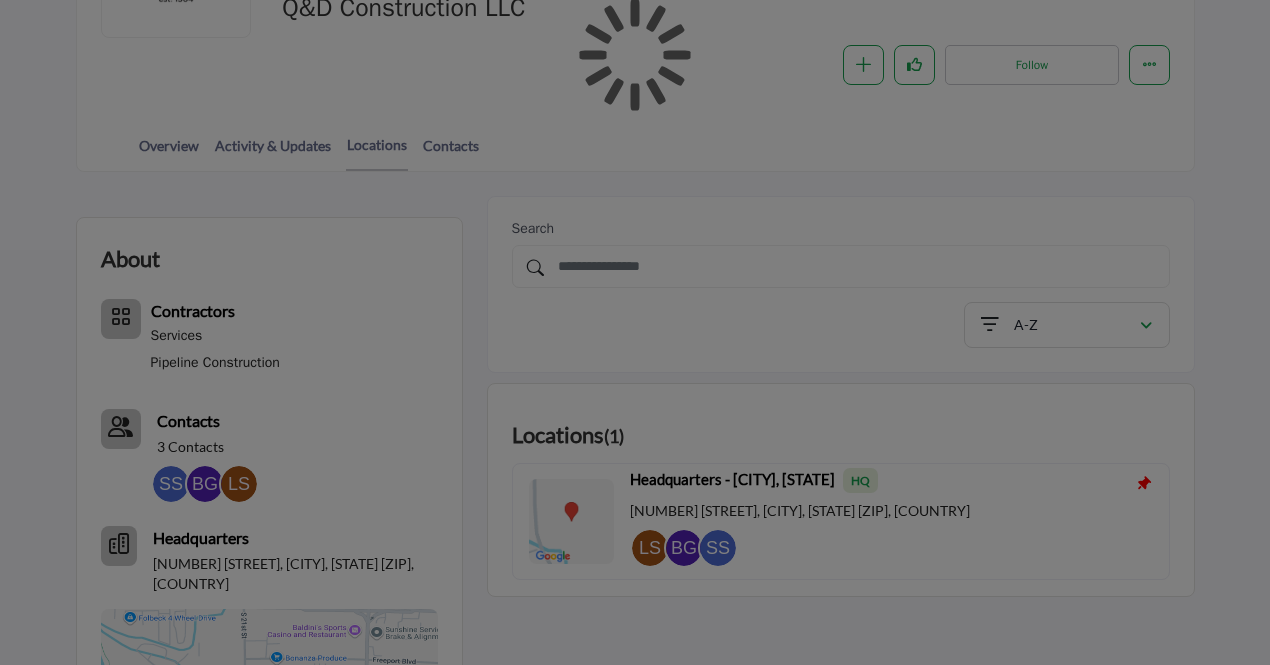 scroll, scrollTop: 500, scrollLeft: 0, axis: vertical 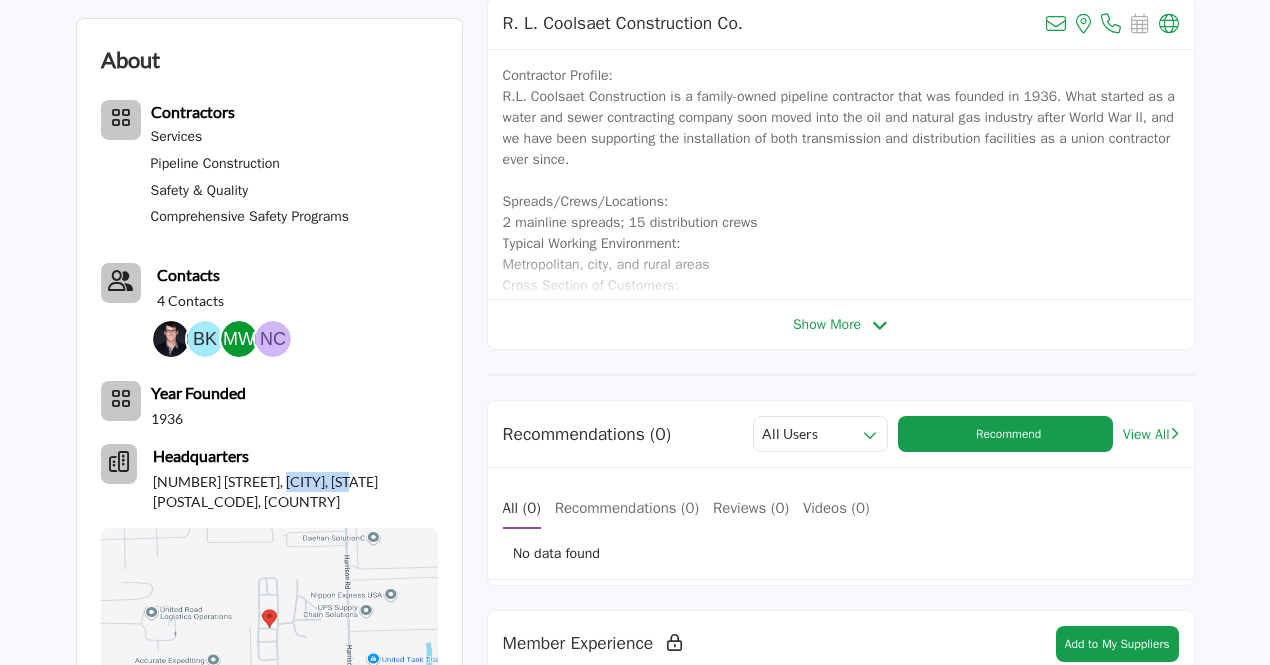 drag, startPoint x: 281, startPoint y: 483, endPoint x: 356, endPoint y: 487, distance: 75.10659 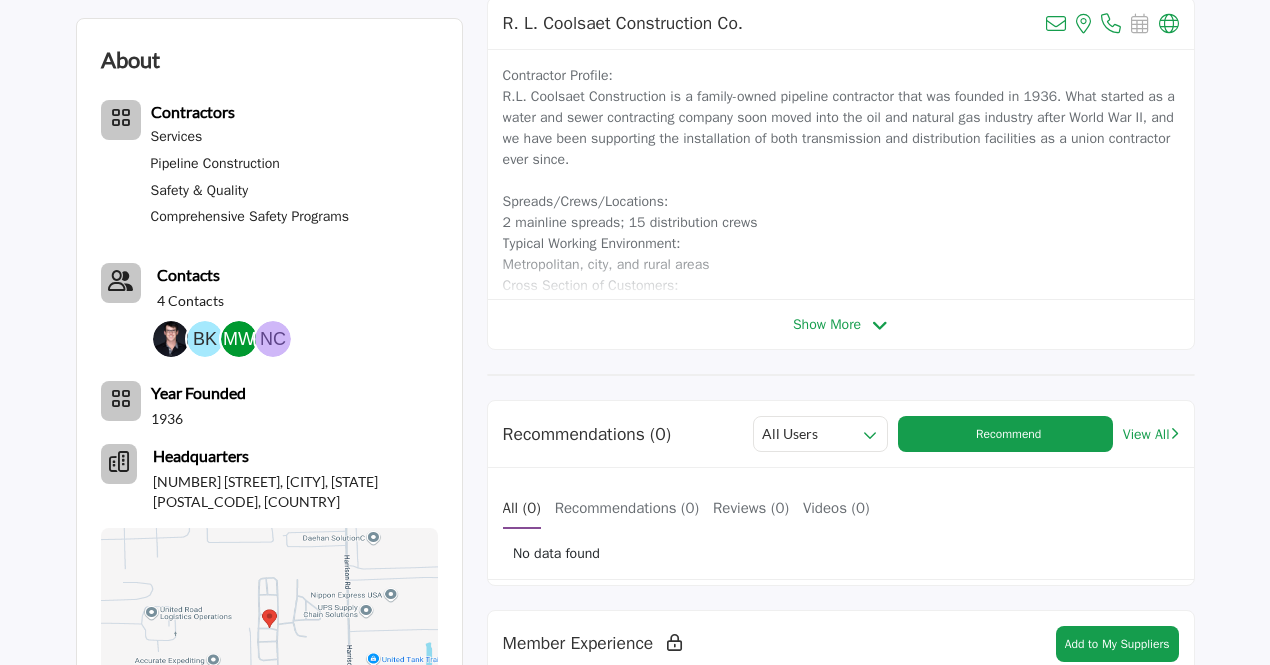 click on "Show More" at bounding box center (827, 324) 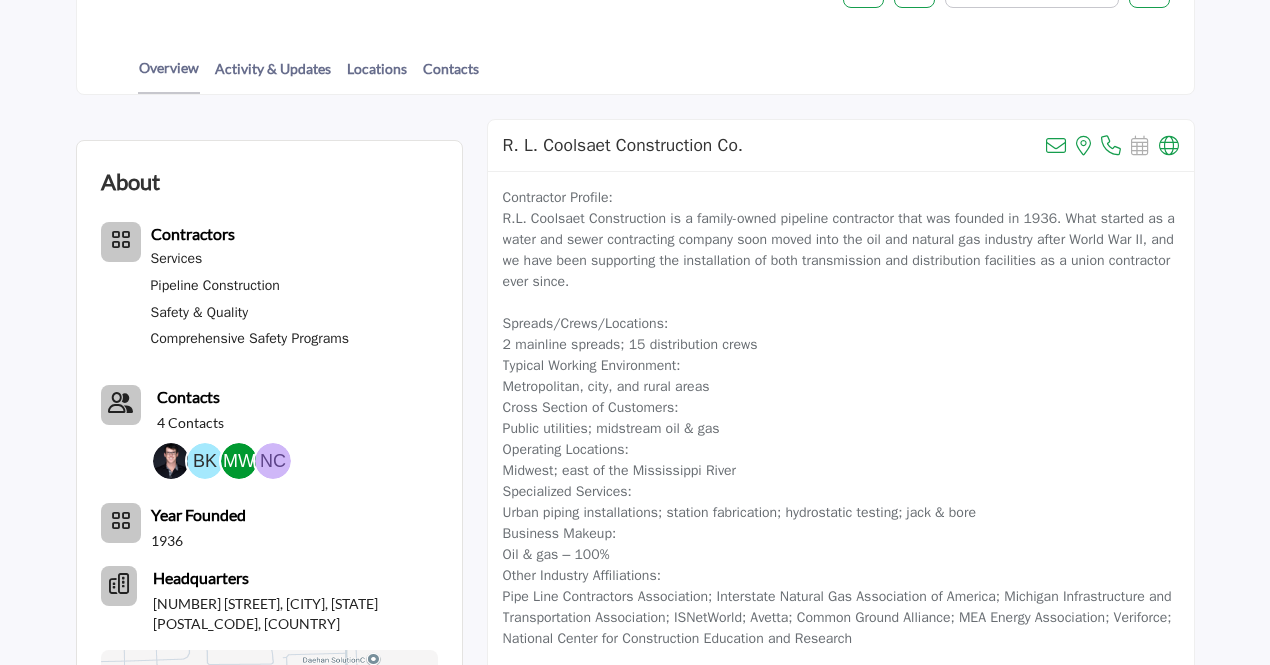 scroll, scrollTop: 400, scrollLeft: 0, axis: vertical 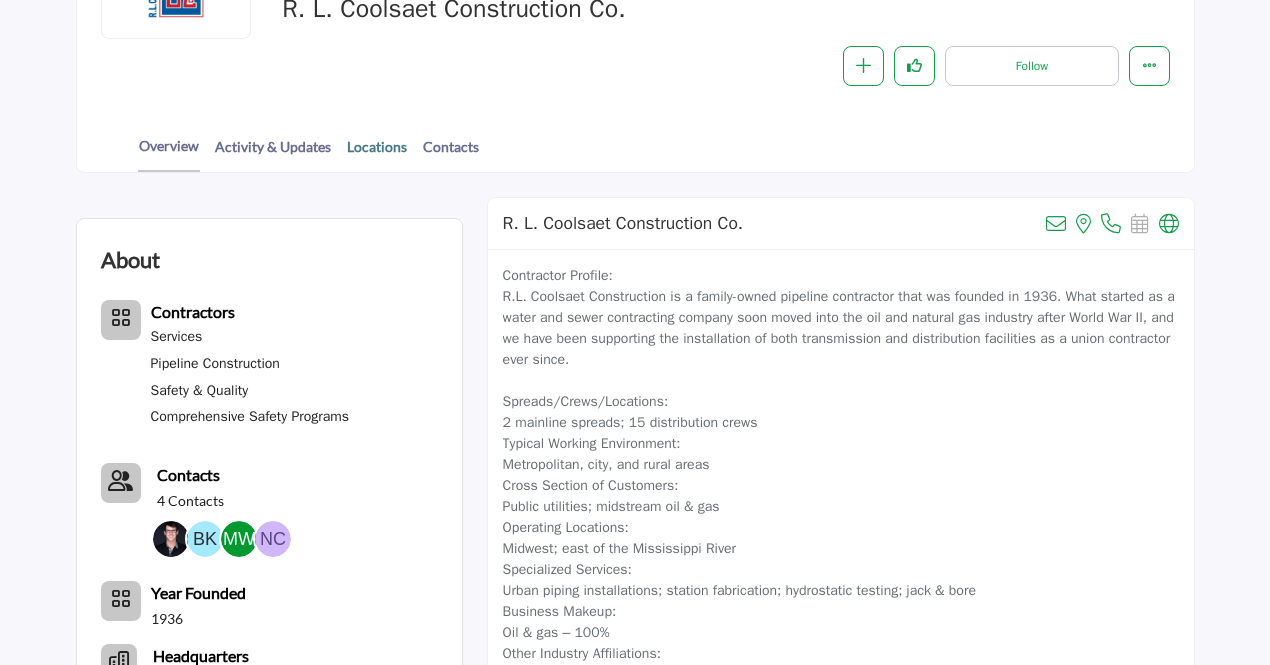 click on "Locations" at bounding box center (377, 153) 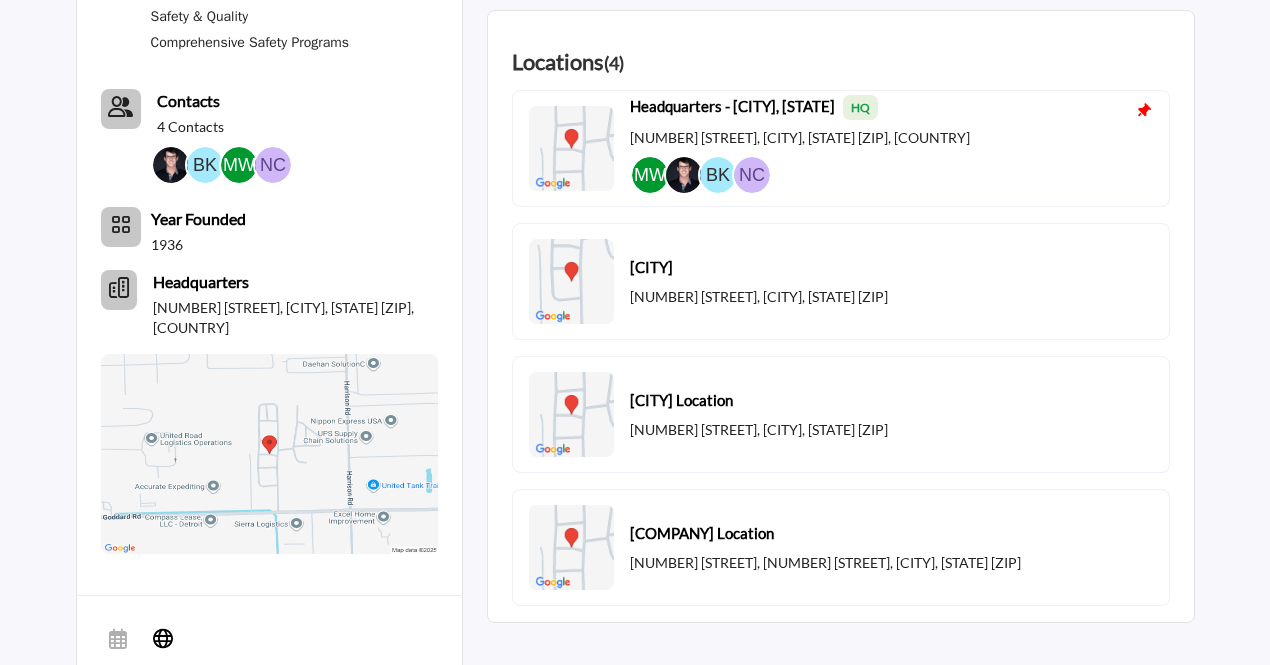 scroll, scrollTop: 800, scrollLeft: 0, axis: vertical 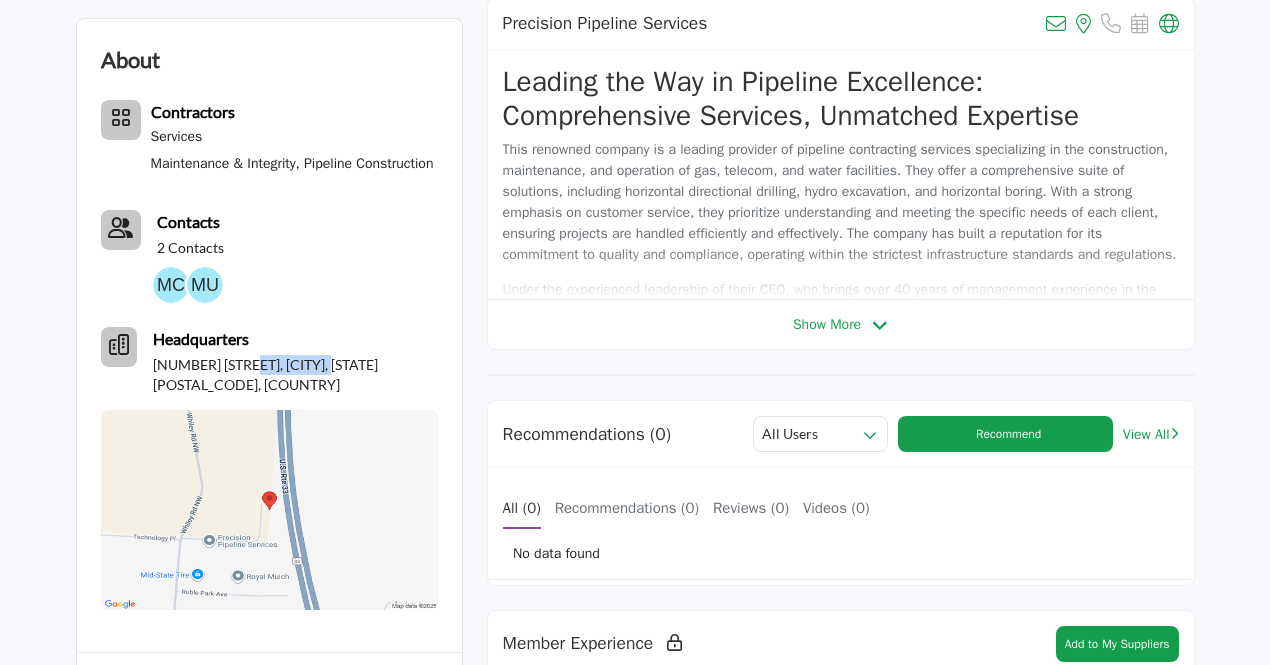 drag, startPoint x: 243, startPoint y: 387, endPoint x: 326, endPoint y: 397, distance: 83.60024 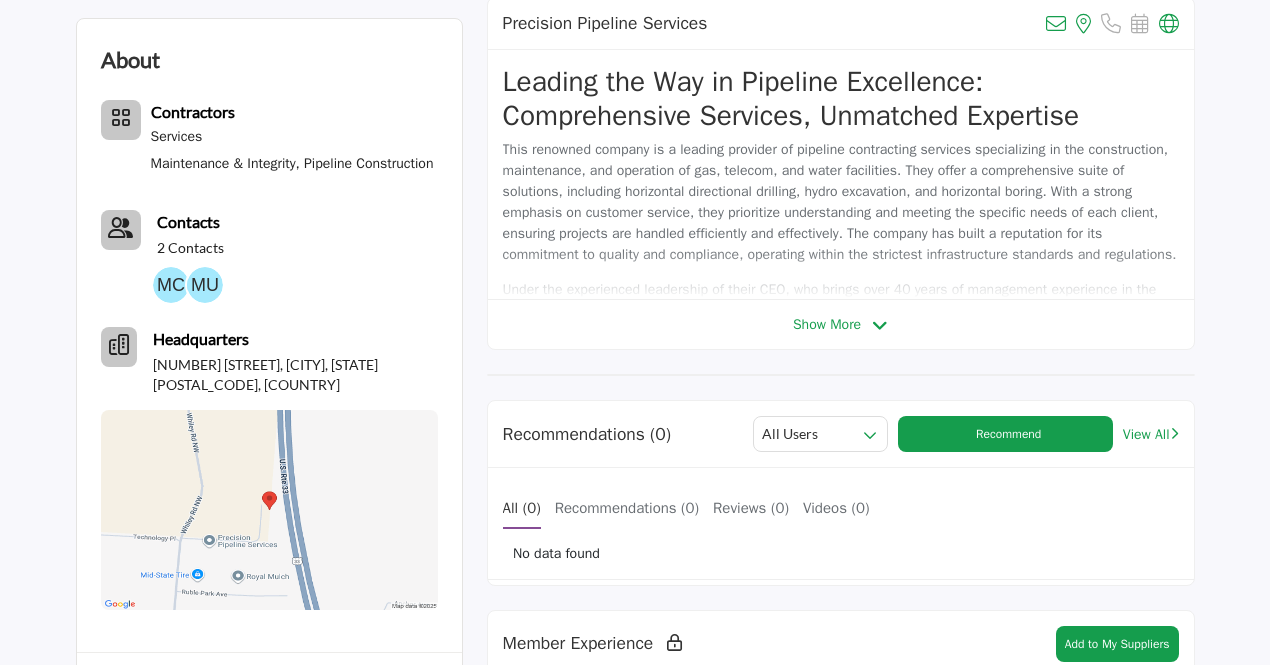 click on "Show More" at bounding box center [840, 324] 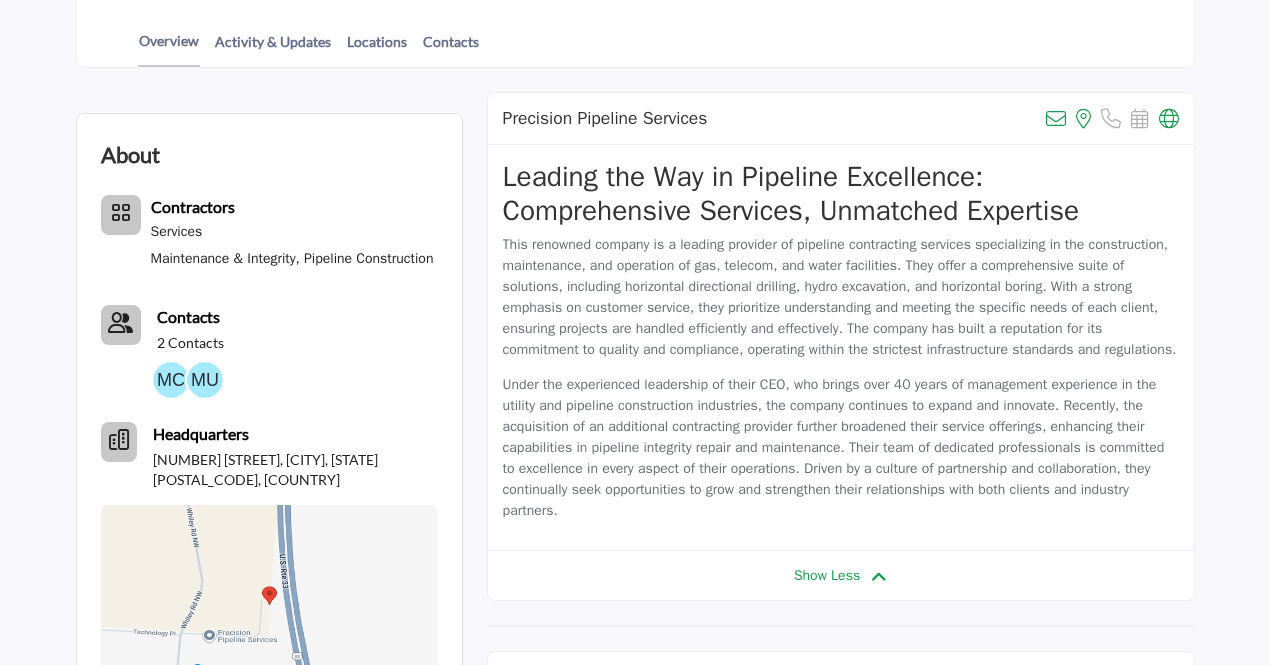 scroll, scrollTop: 400, scrollLeft: 0, axis: vertical 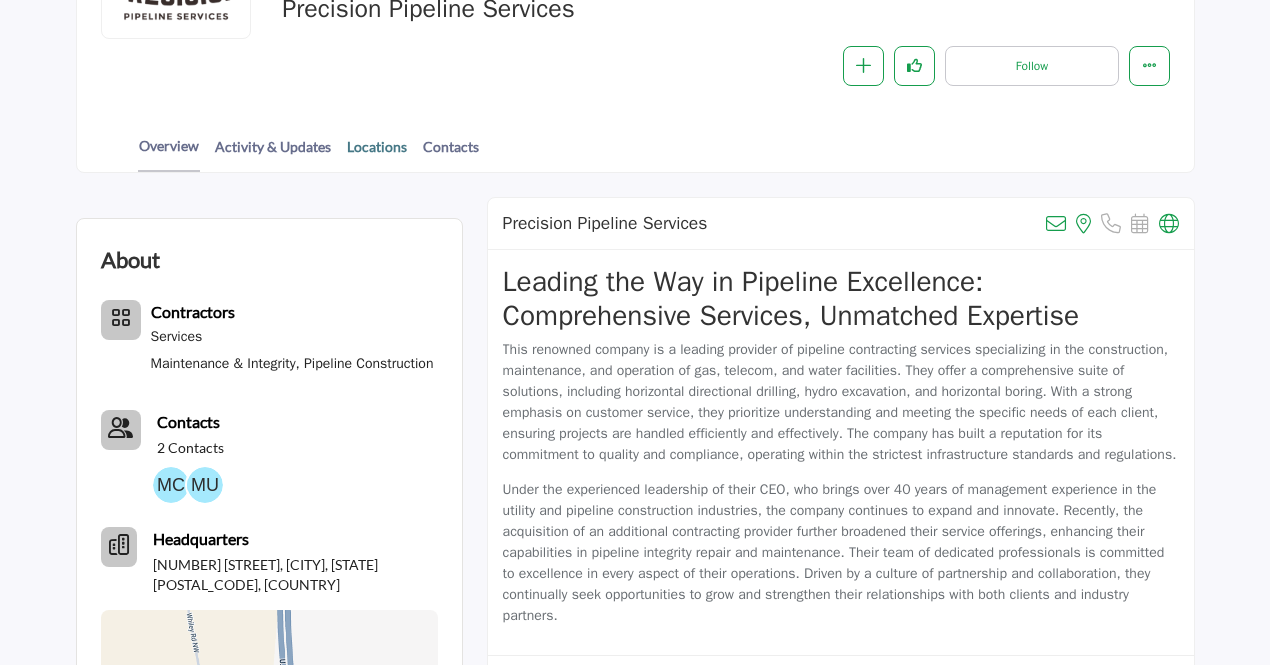 click on "Locations" at bounding box center [377, 153] 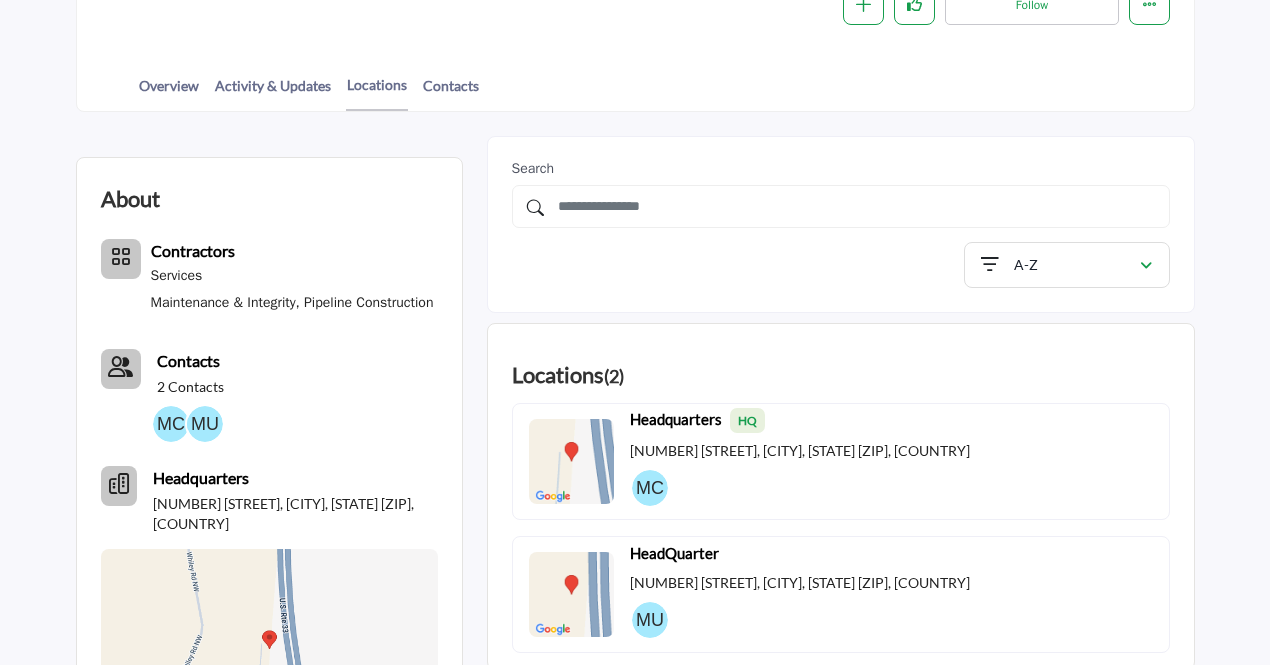 scroll, scrollTop: 600, scrollLeft: 0, axis: vertical 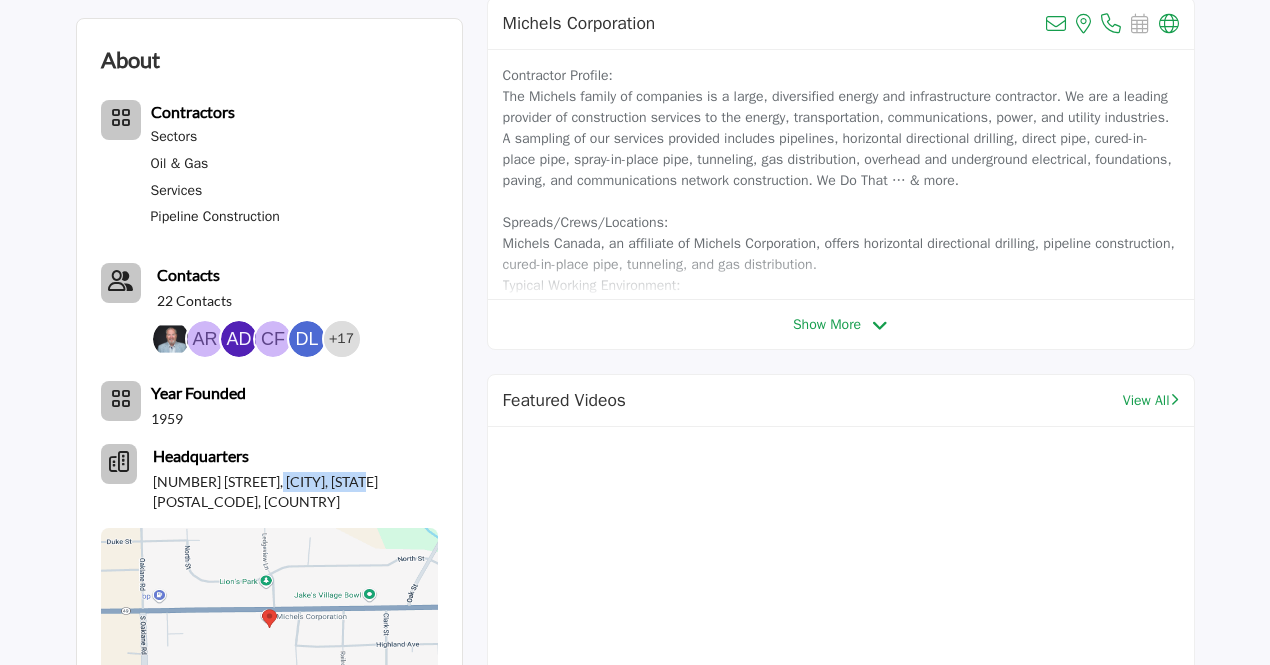 drag, startPoint x: 263, startPoint y: 481, endPoint x: 353, endPoint y: 486, distance: 90.13878 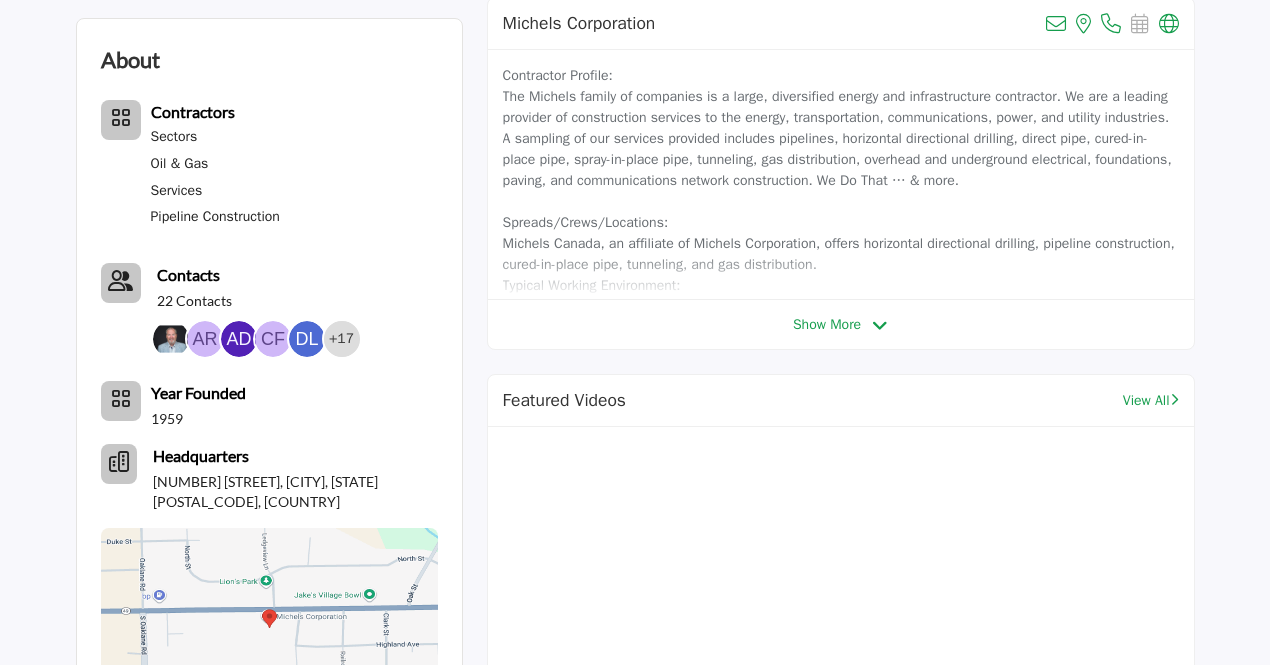 click on "Show More" at bounding box center [827, 324] 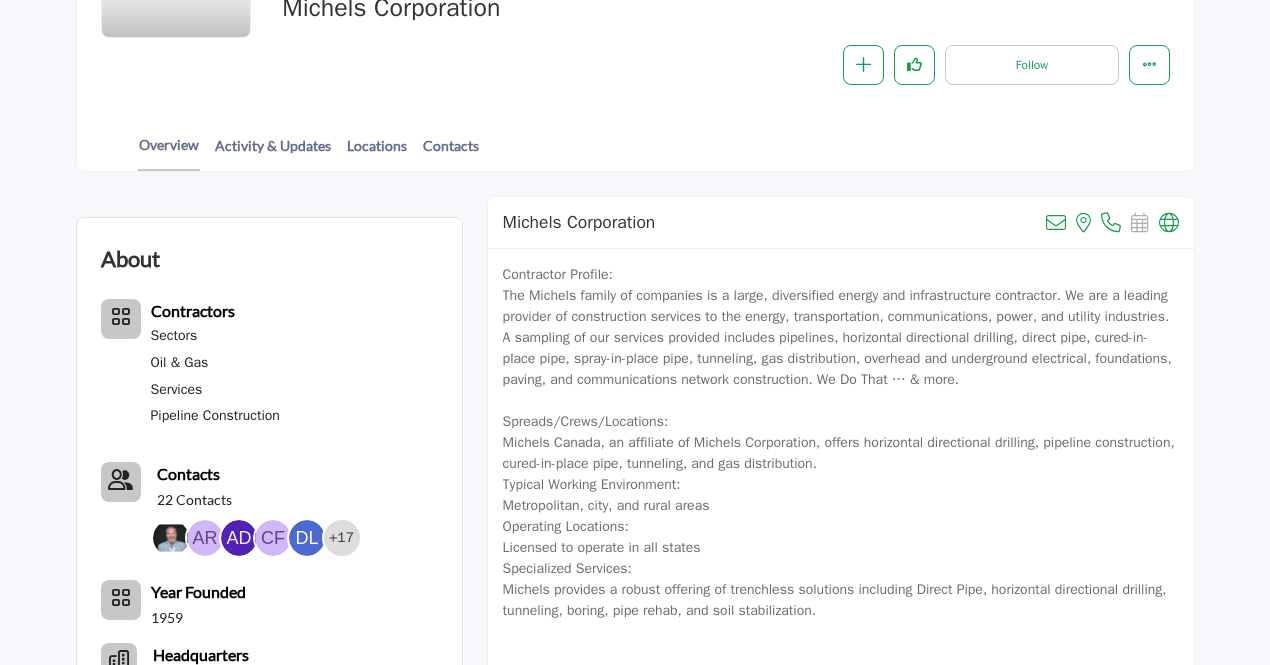 scroll, scrollTop: 400, scrollLeft: 0, axis: vertical 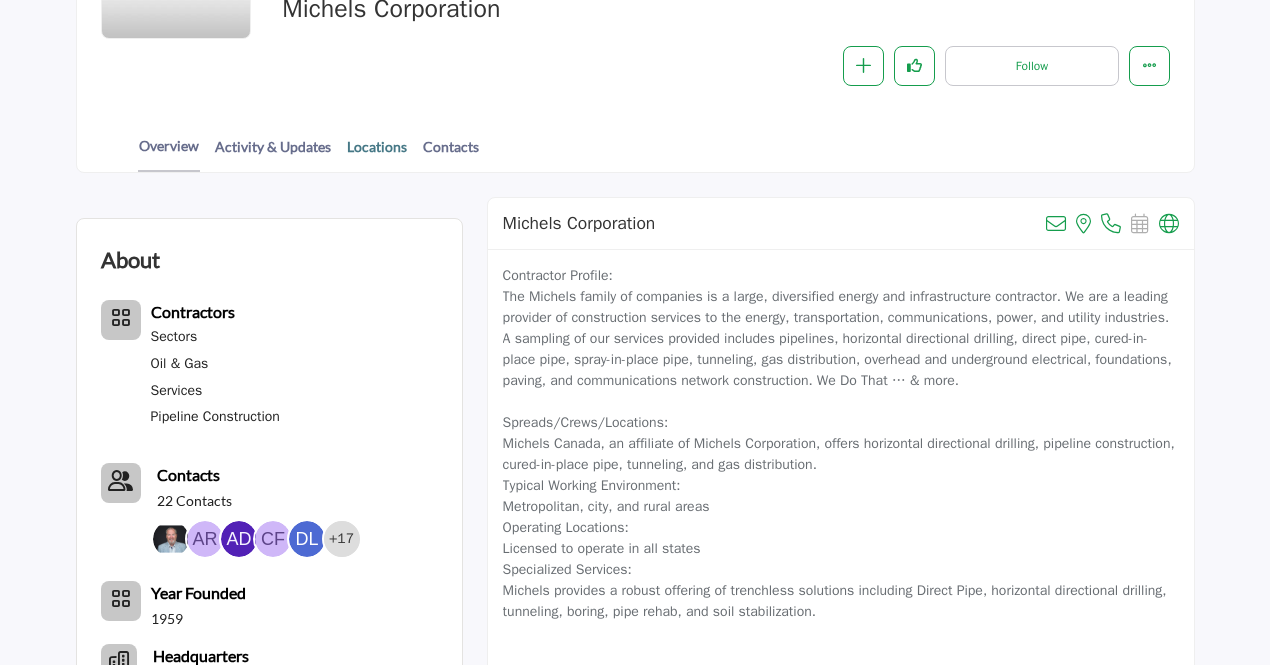 click on "Locations" at bounding box center (377, 153) 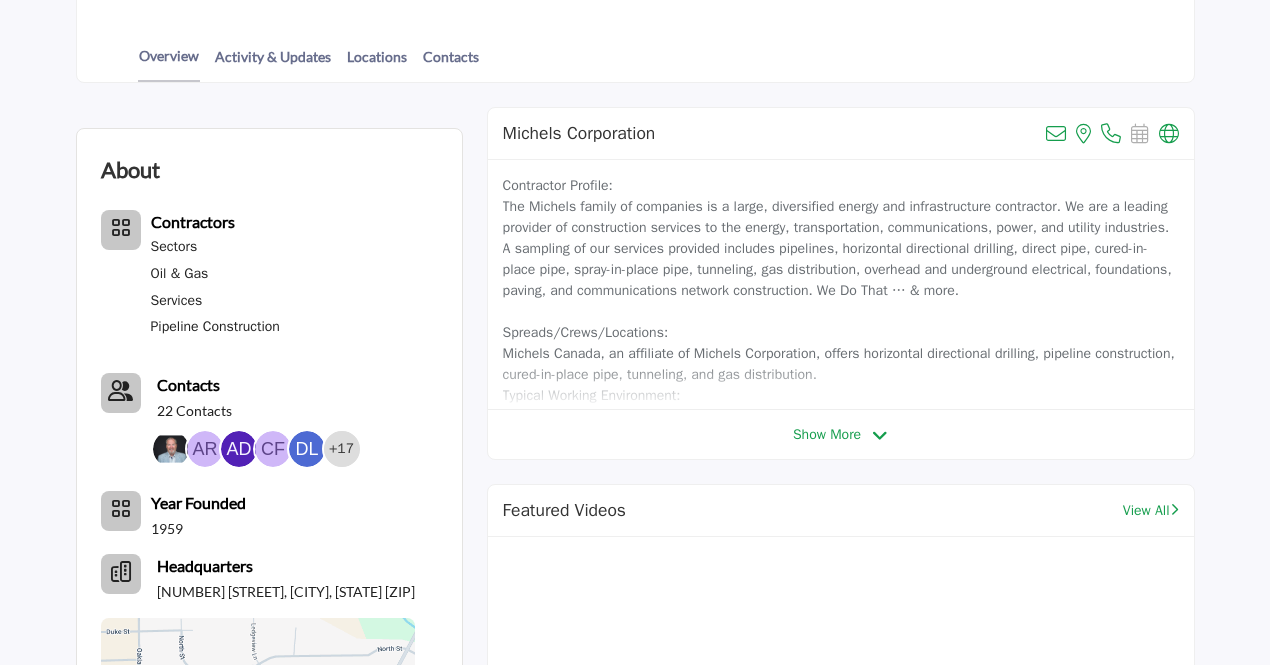 scroll, scrollTop: 600, scrollLeft: 0, axis: vertical 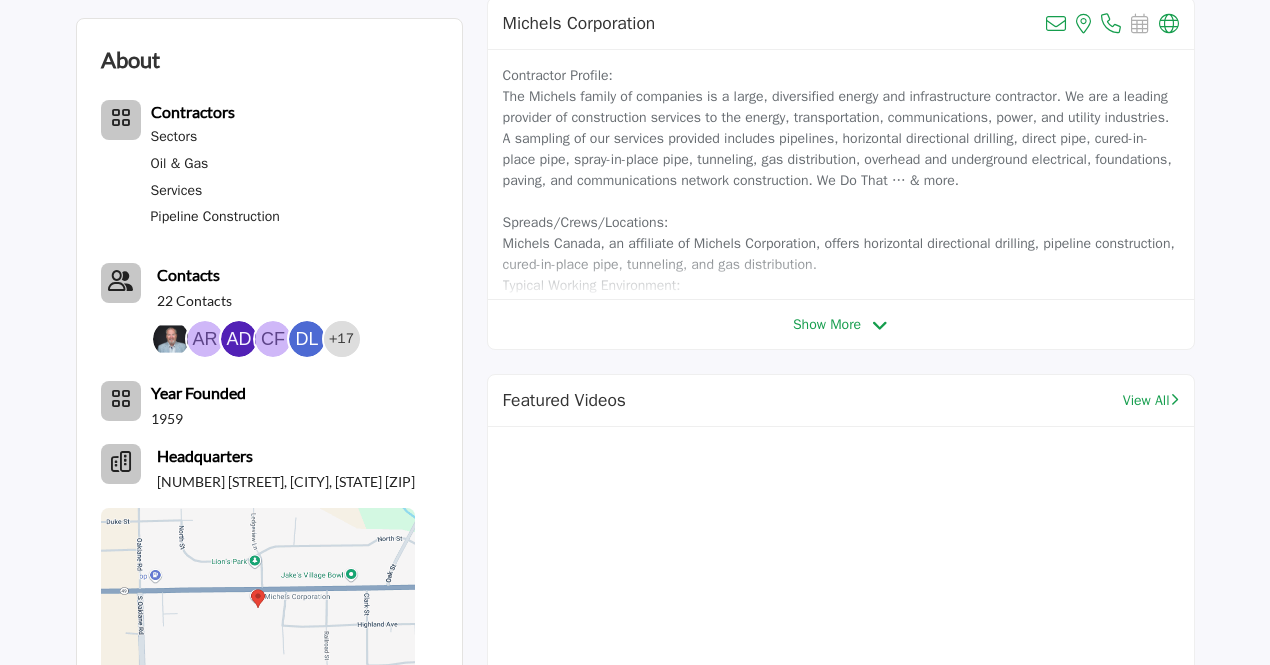 click on "Show More" at bounding box center [827, 324] 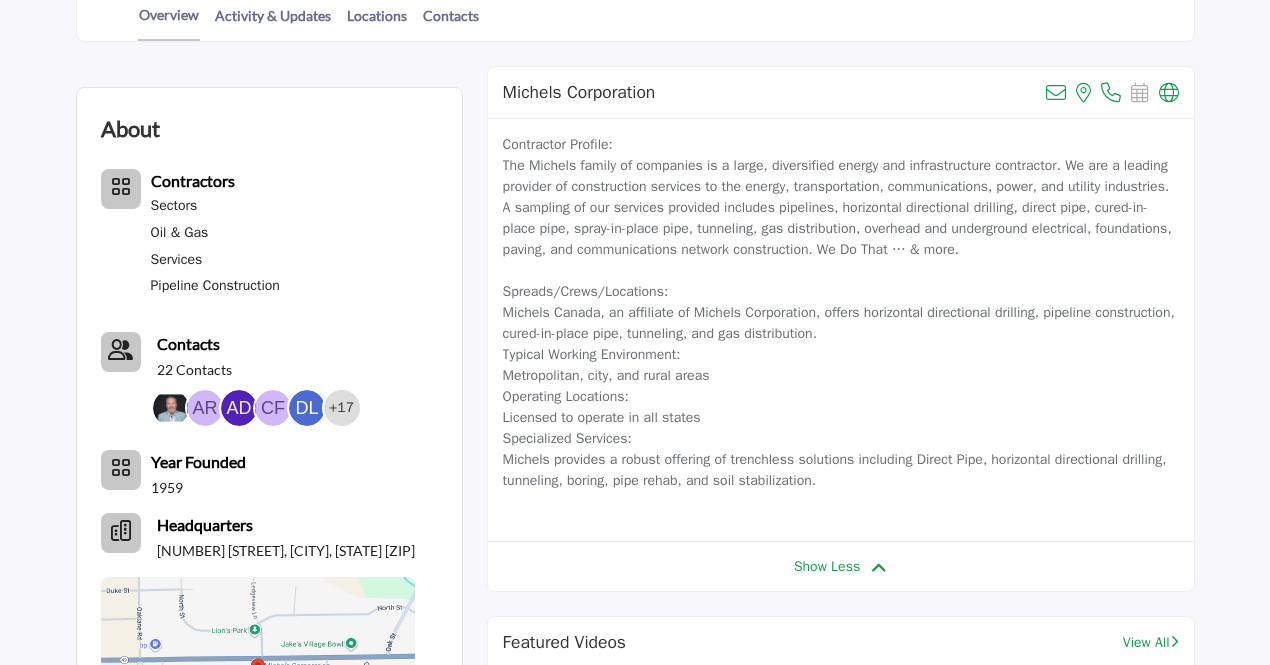 scroll, scrollTop: 500, scrollLeft: 0, axis: vertical 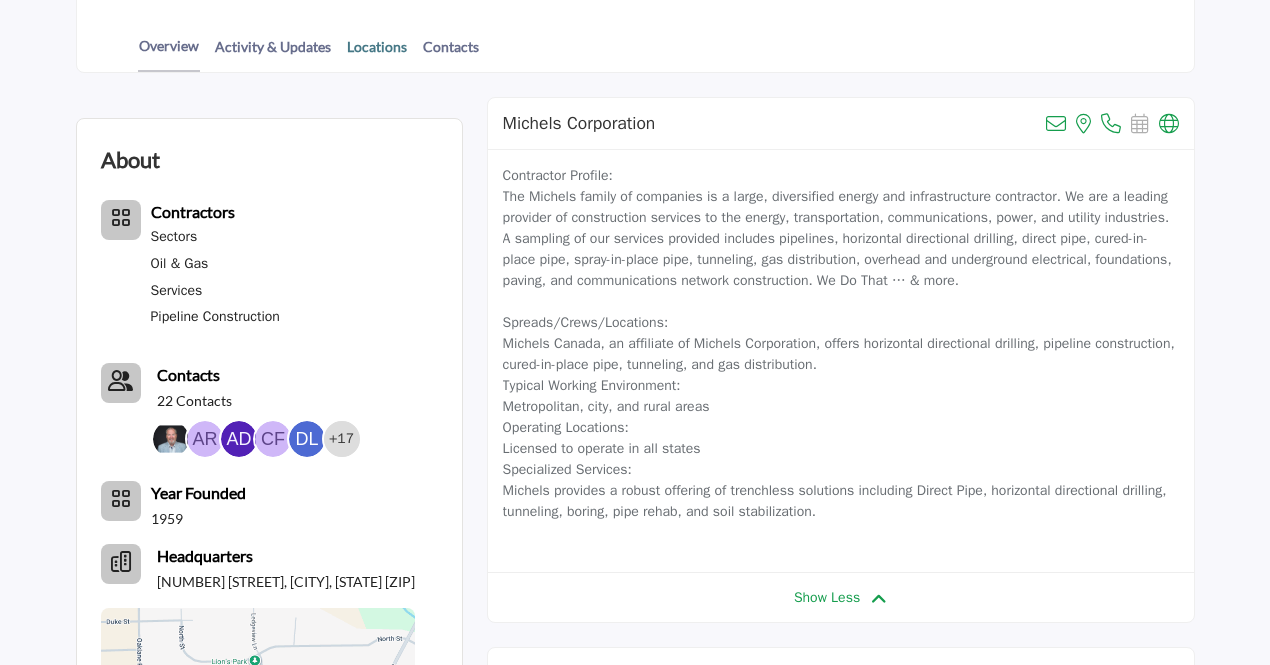 click on "Locations" at bounding box center (377, 53) 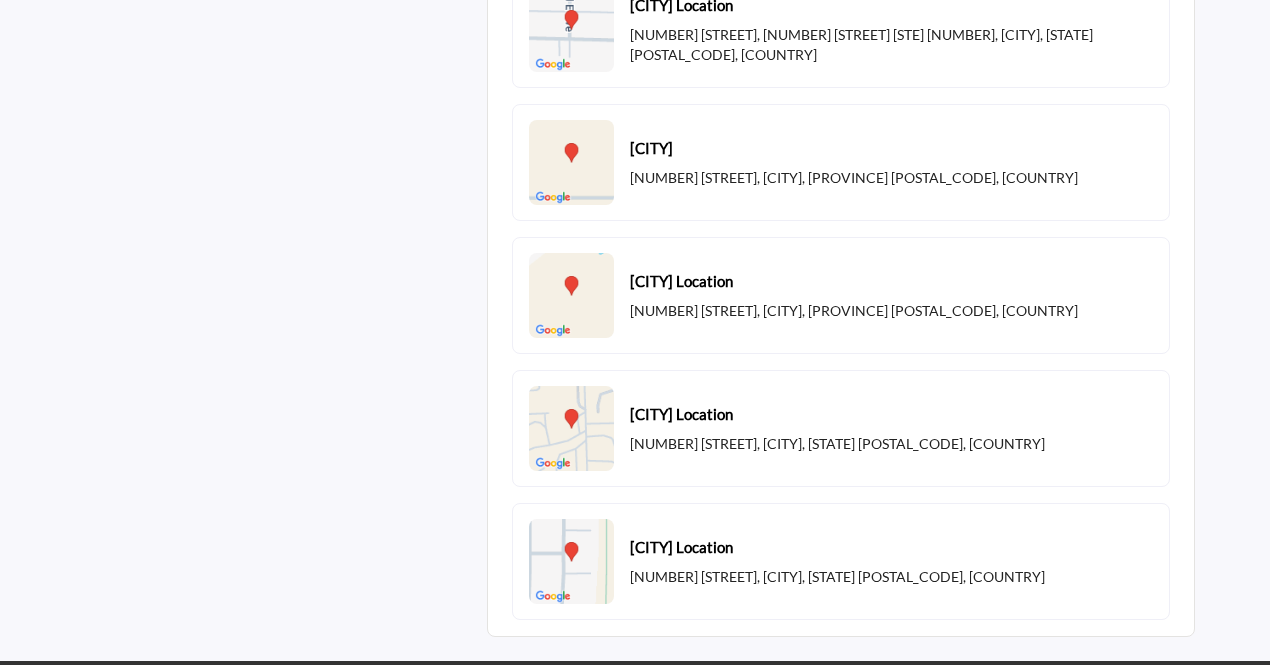 scroll, scrollTop: 2100, scrollLeft: 0, axis: vertical 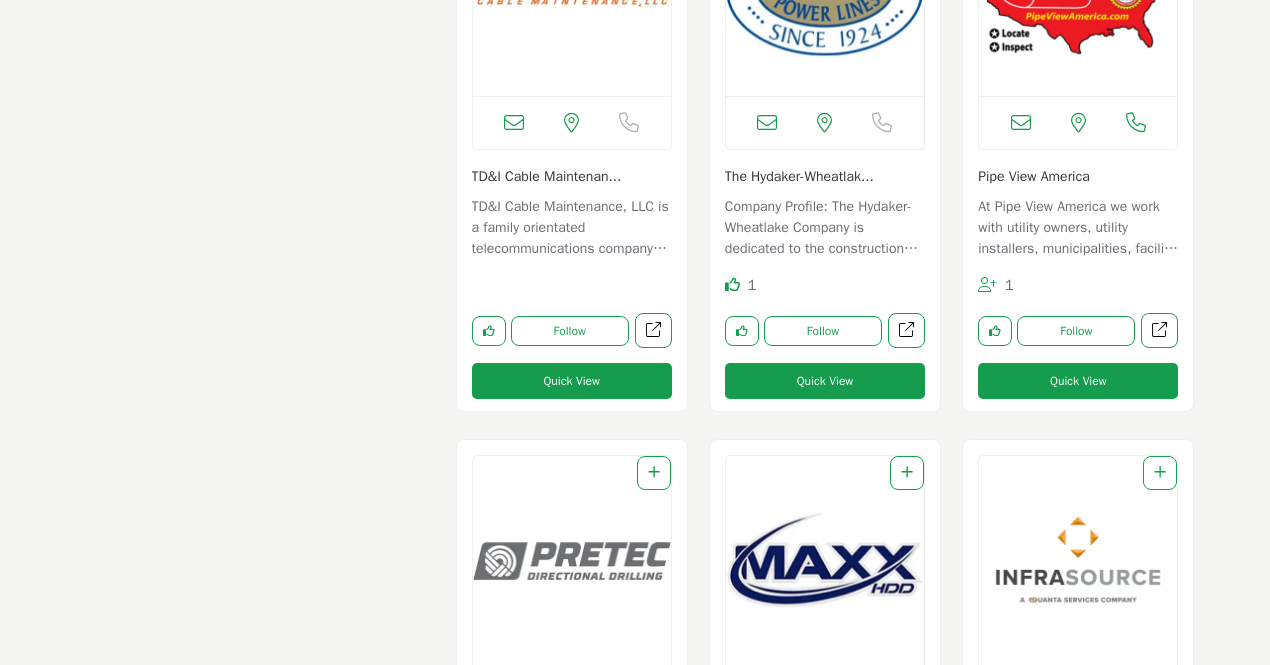 drag, startPoint x: 973, startPoint y: 169, endPoint x: 1103, endPoint y: 159, distance: 130.38405 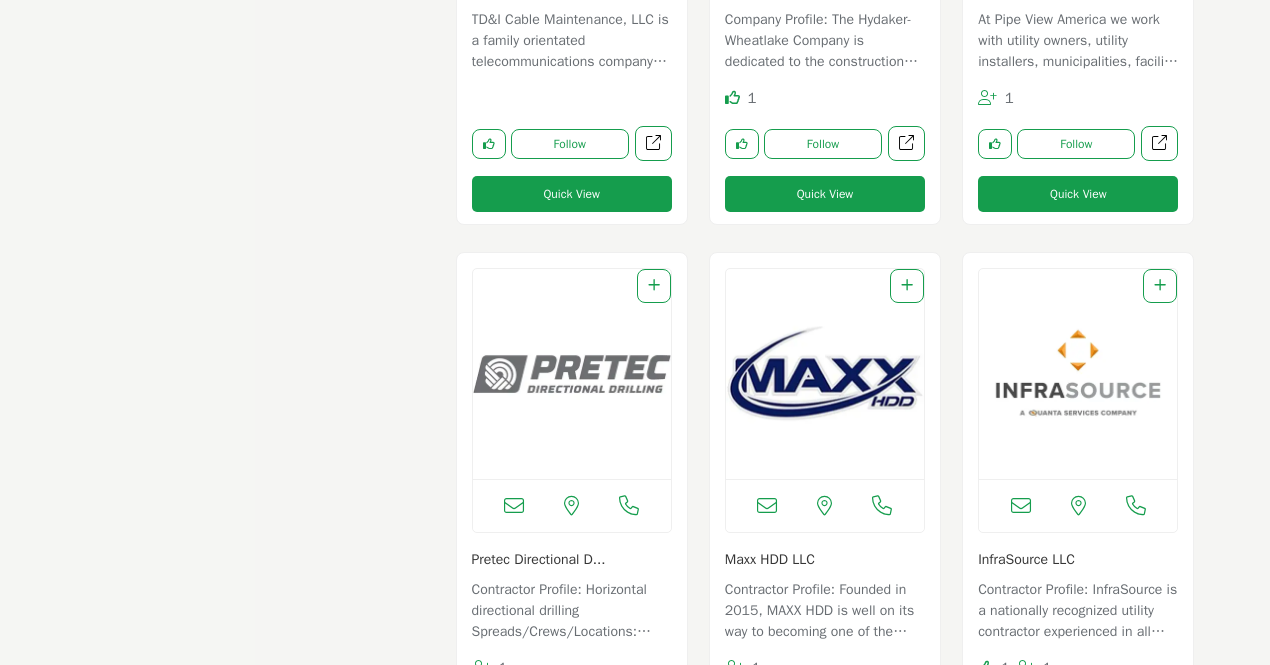 scroll, scrollTop: 7800, scrollLeft: 0, axis: vertical 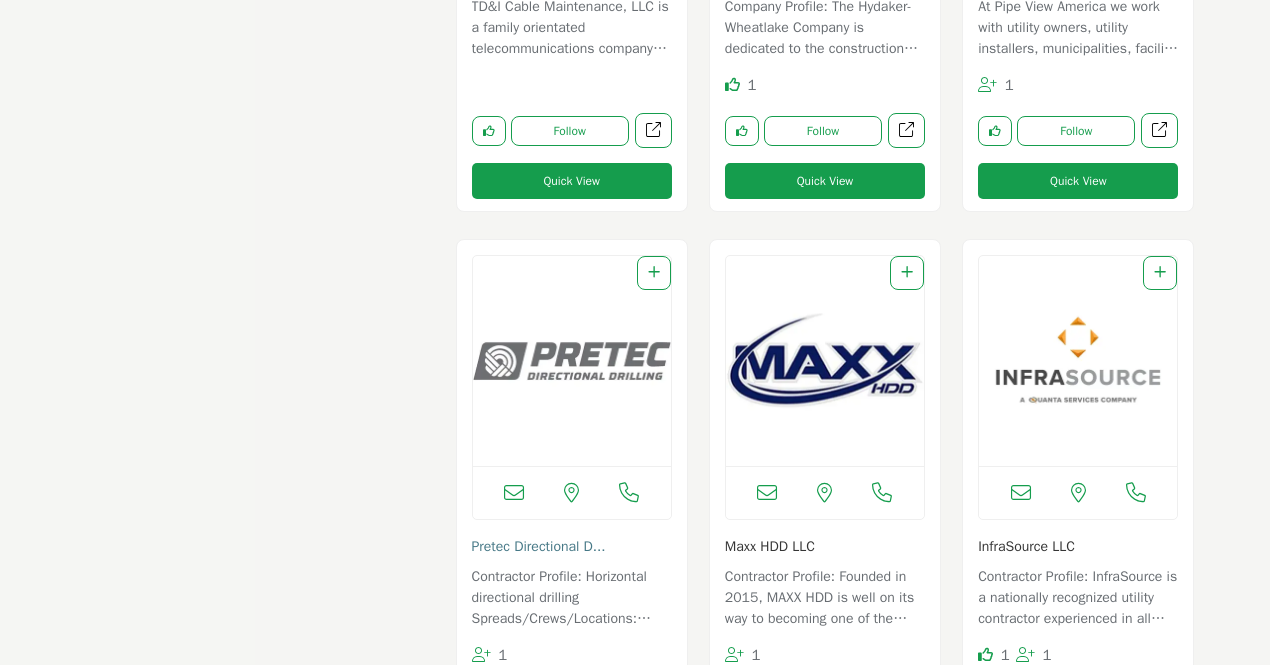 drag, startPoint x: 460, startPoint y: 545, endPoint x: 602, endPoint y: 547, distance: 142.01408 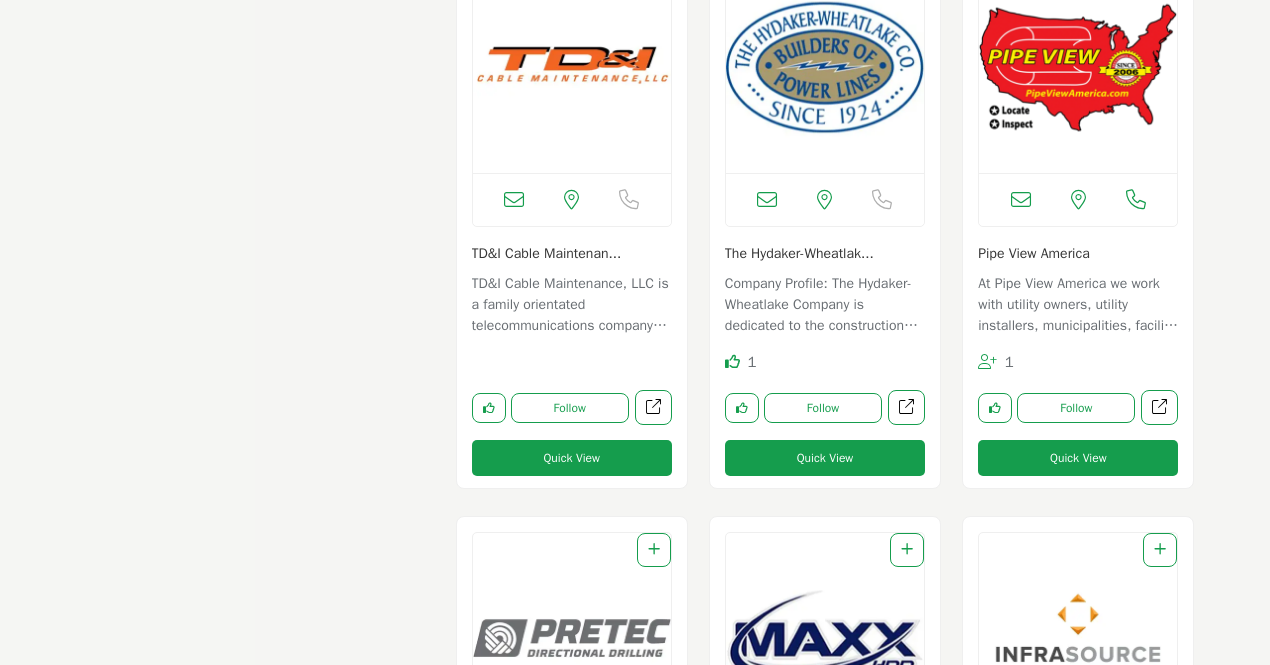 scroll, scrollTop: 7500, scrollLeft: 0, axis: vertical 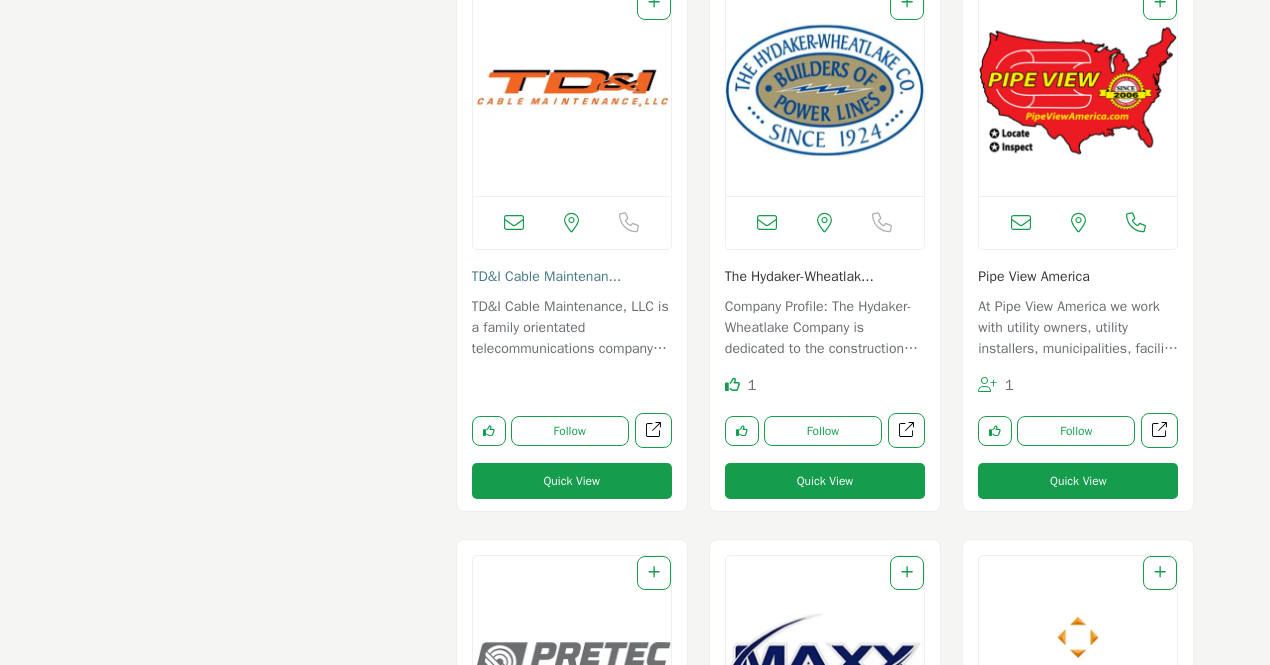 click on "TD&I Cable Maintenan..." at bounding box center (547, 276) 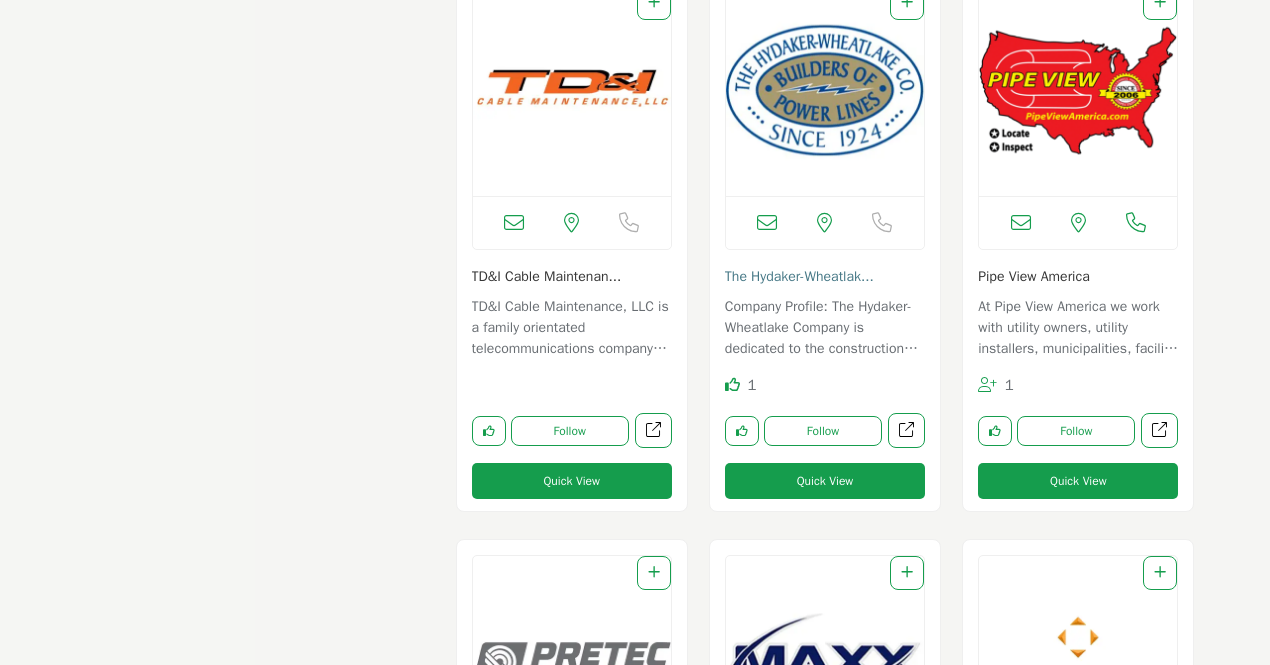 click on "The Hydaker-Wheatlak..." at bounding box center [799, 276] 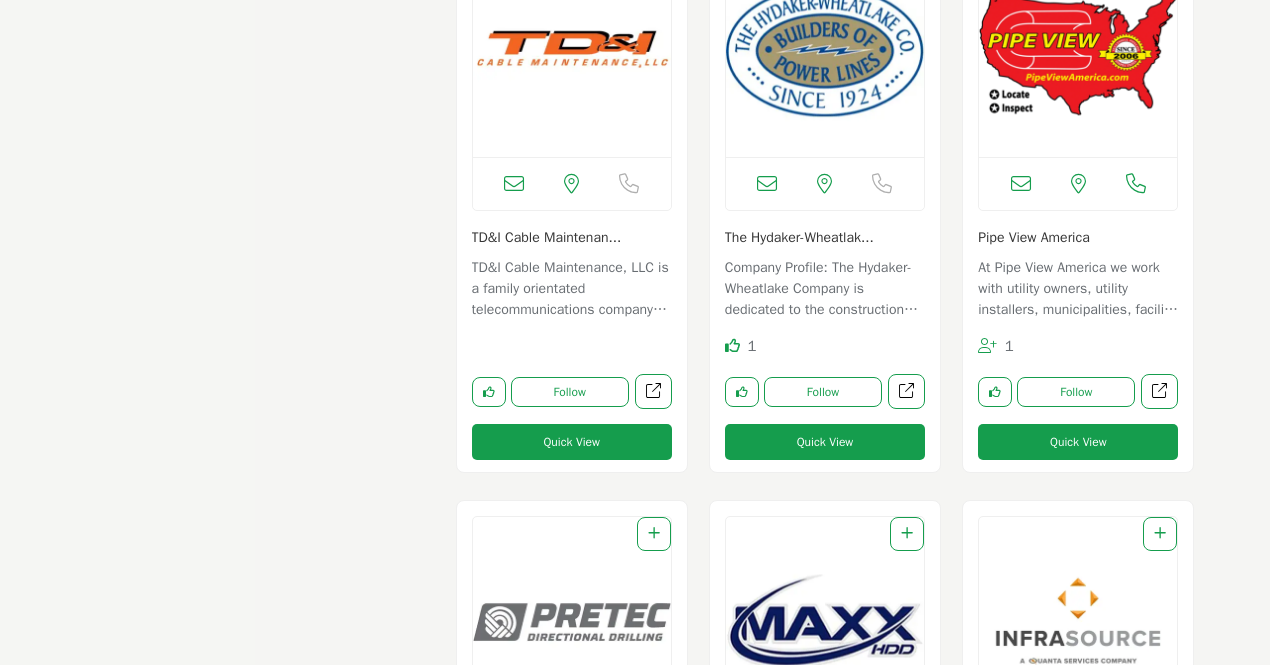 scroll, scrollTop: 7600, scrollLeft: 0, axis: vertical 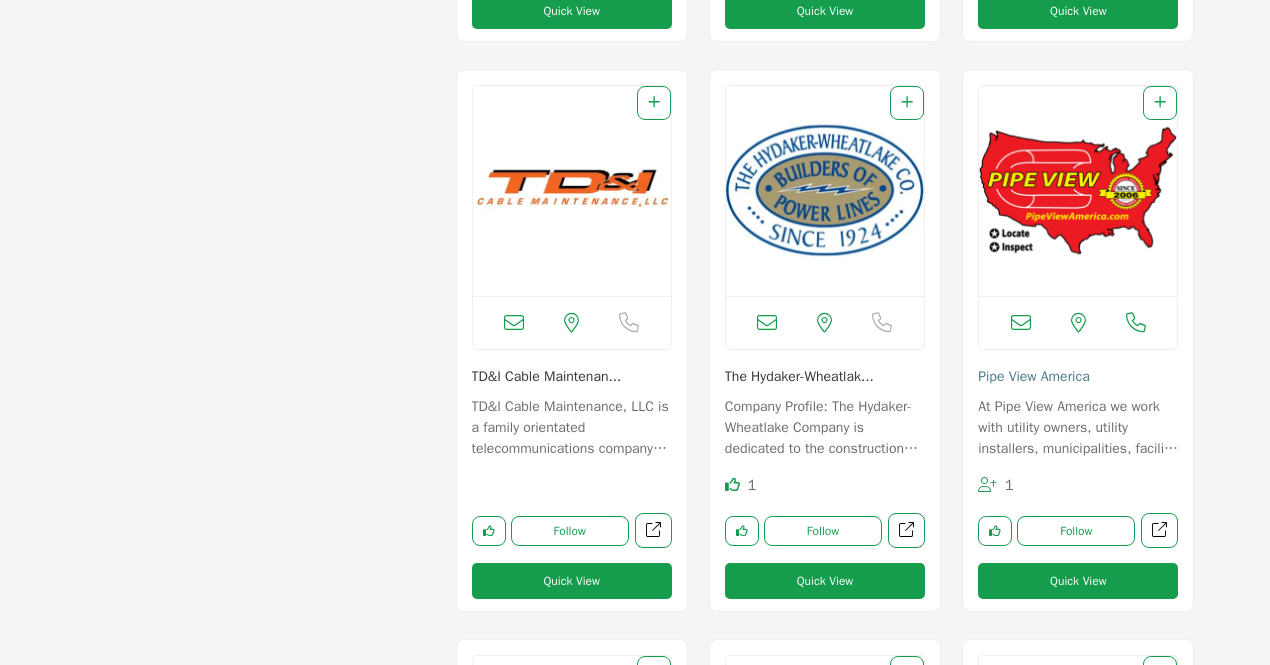 click on "Pipe View America" at bounding box center (1034, 376) 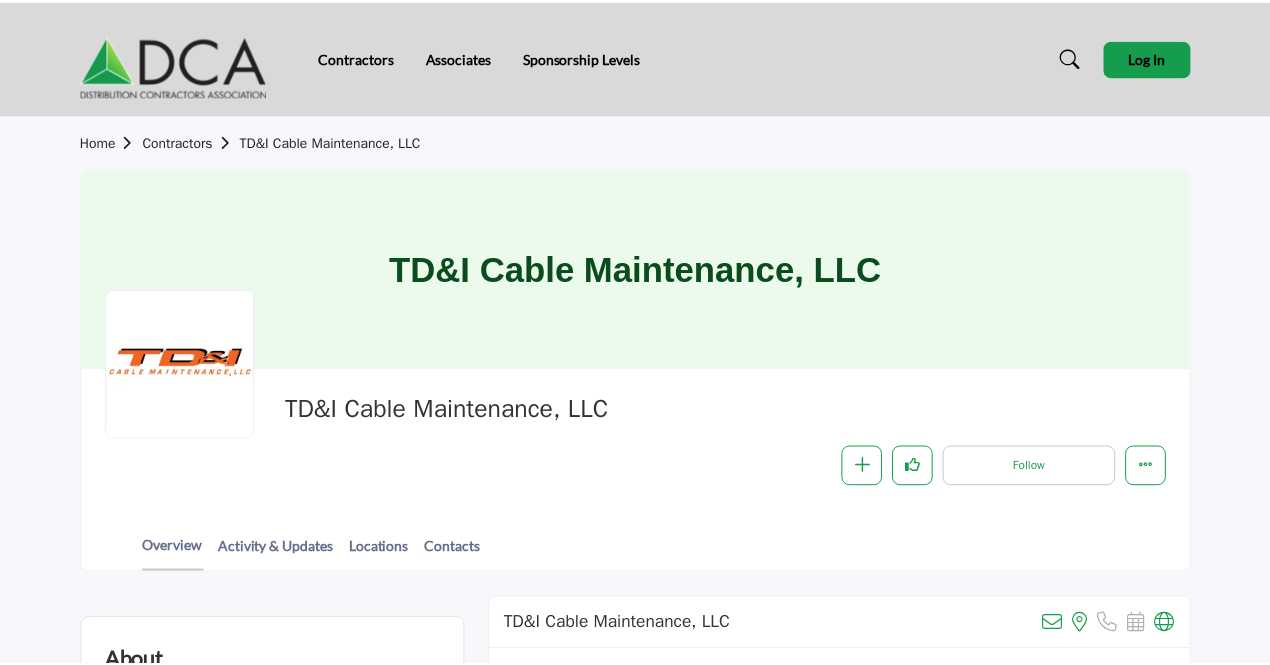 scroll, scrollTop: 0, scrollLeft: 0, axis: both 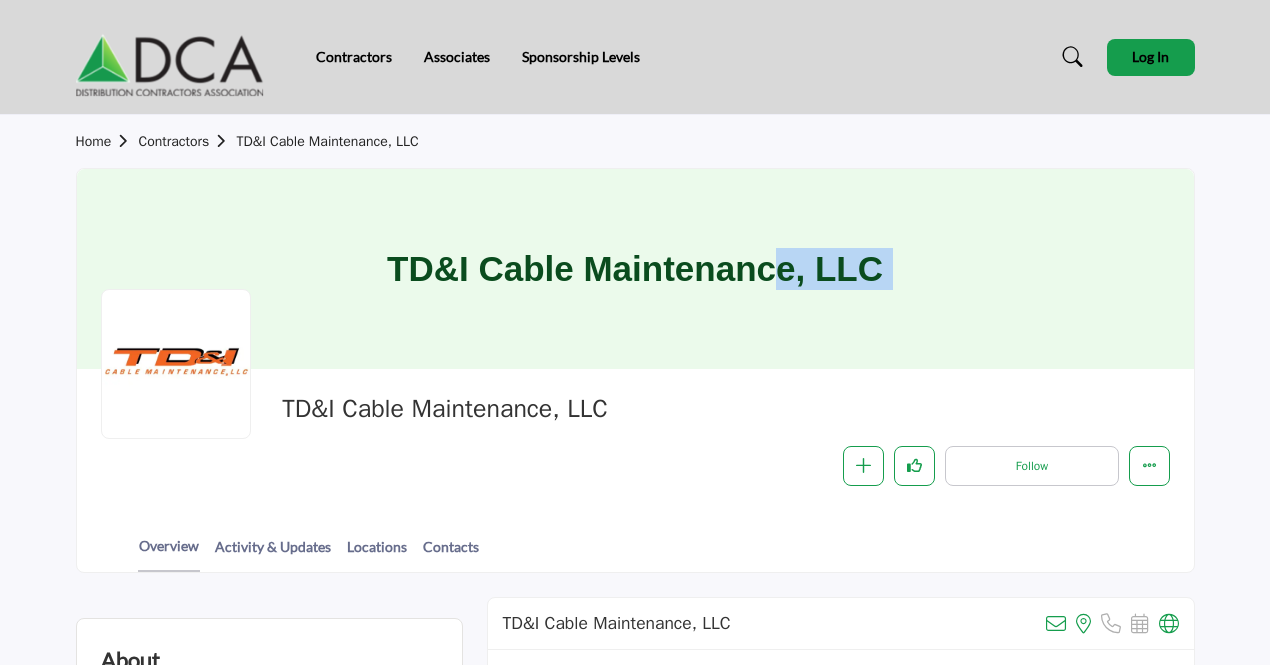 drag, startPoint x: 290, startPoint y: 319, endPoint x: 634, endPoint y: 419, distance: 358.24014 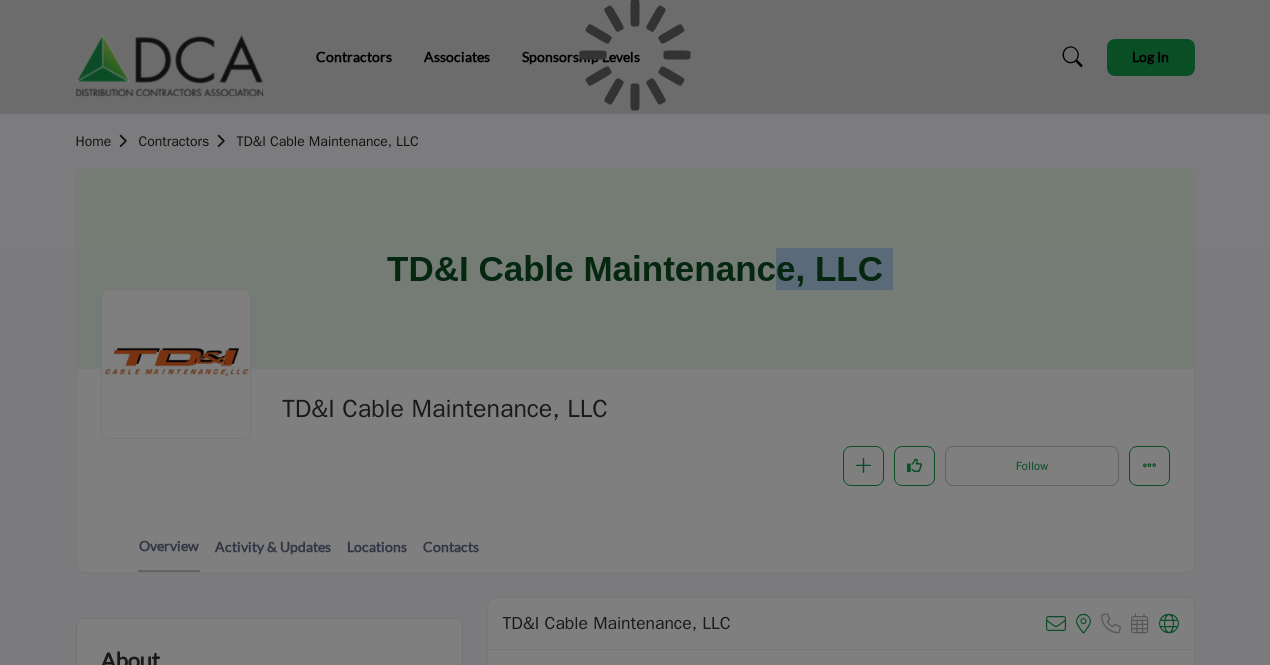 copy on "TD&I Cable Maintenance, LLC" 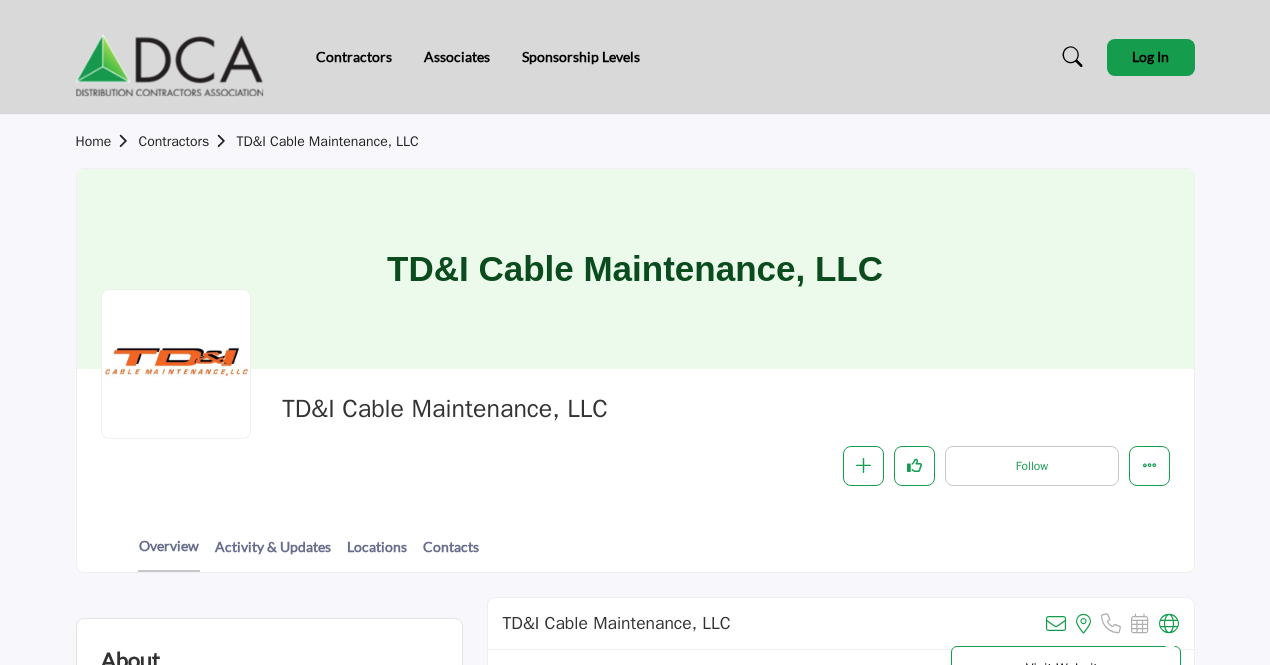 click at bounding box center (1169, 624) 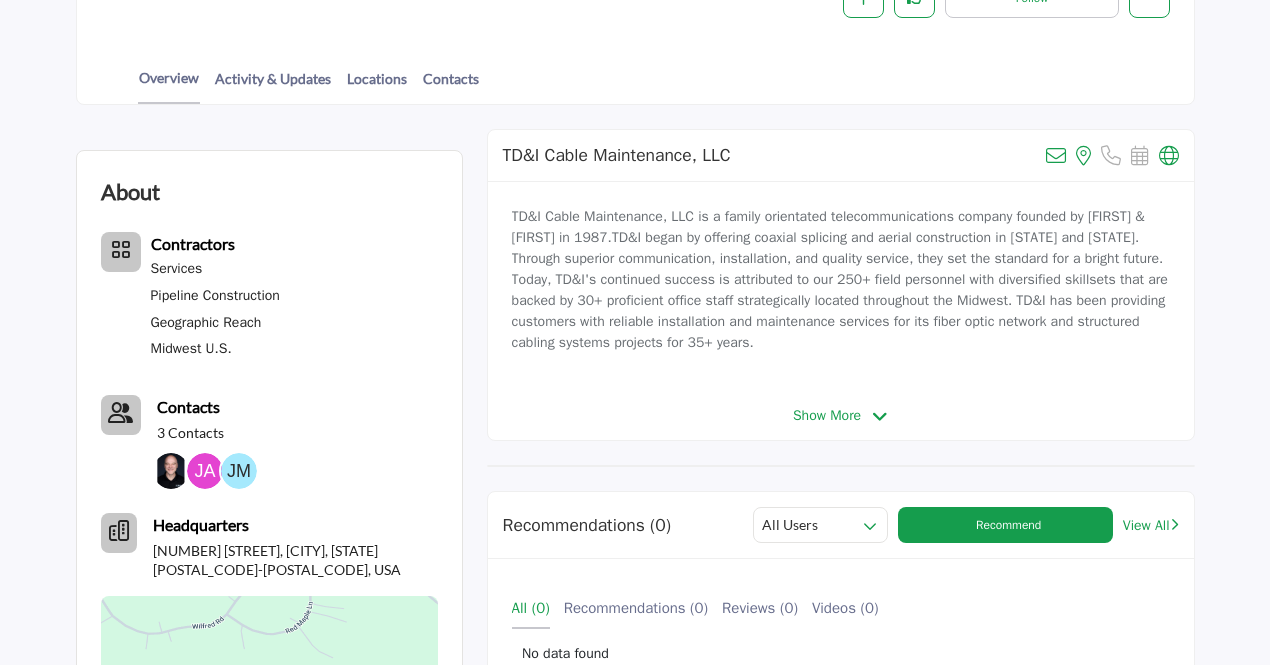 scroll, scrollTop: 500, scrollLeft: 0, axis: vertical 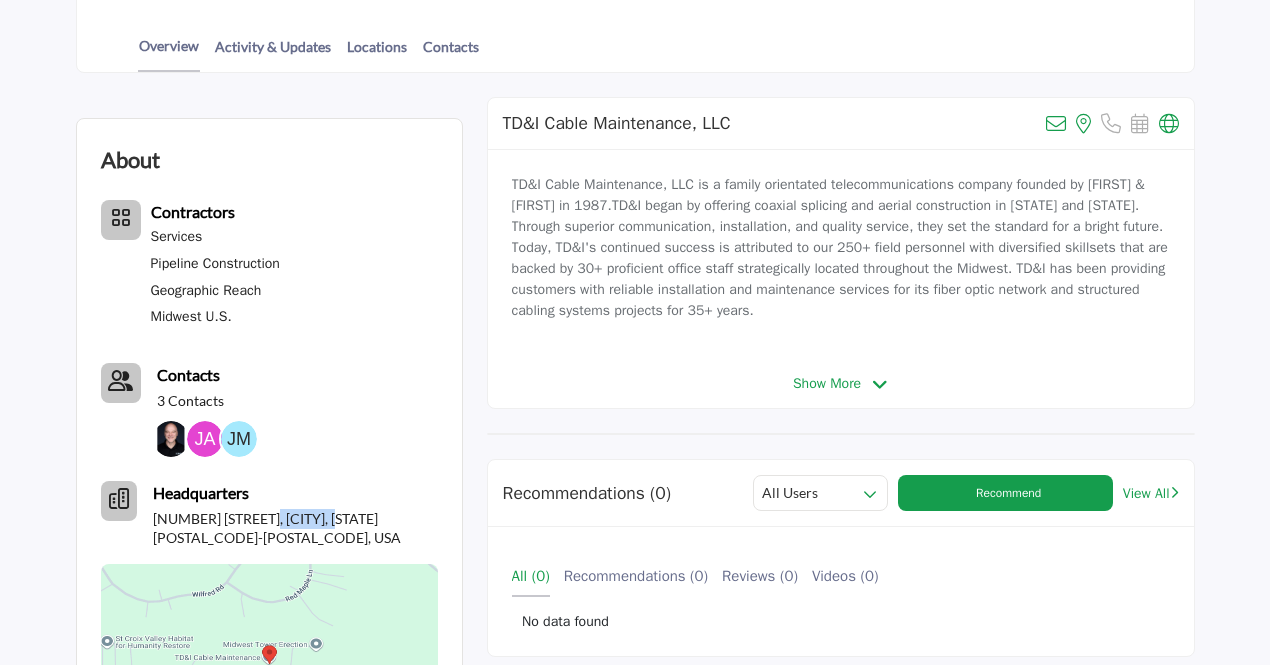drag, startPoint x: 265, startPoint y: 521, endPoint x: 341, endPoint y: 517, distance: 76.105194 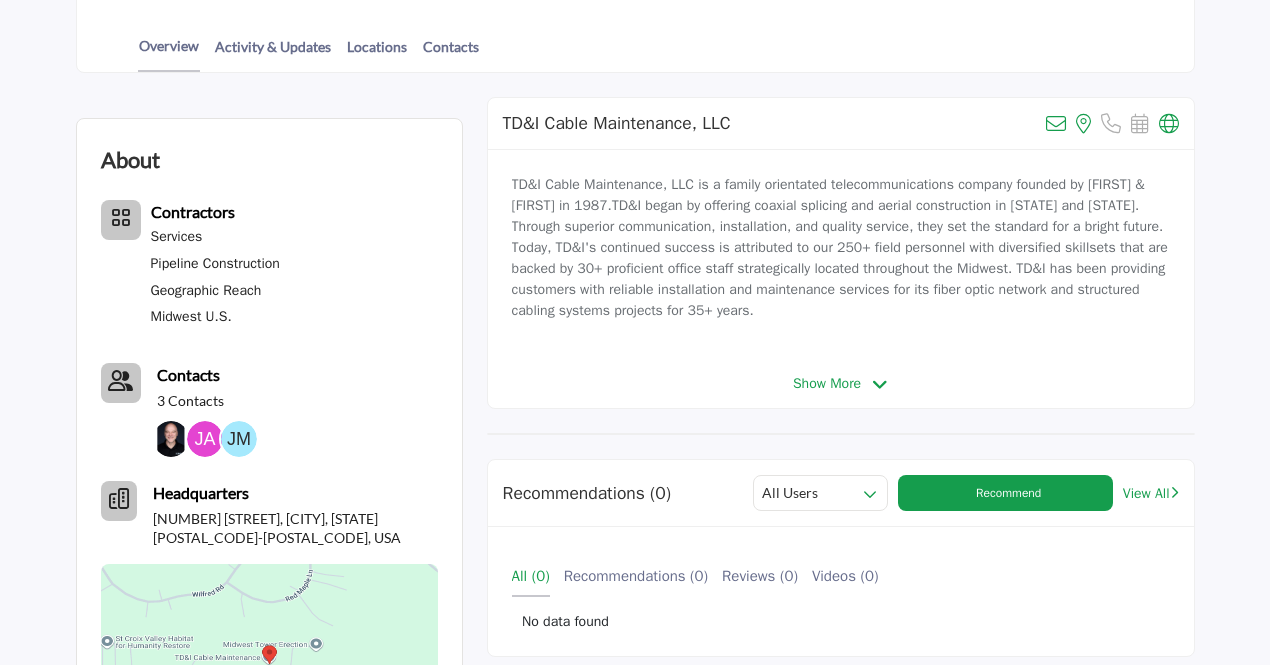 click on "Show More" at bounding box center [827, 383] 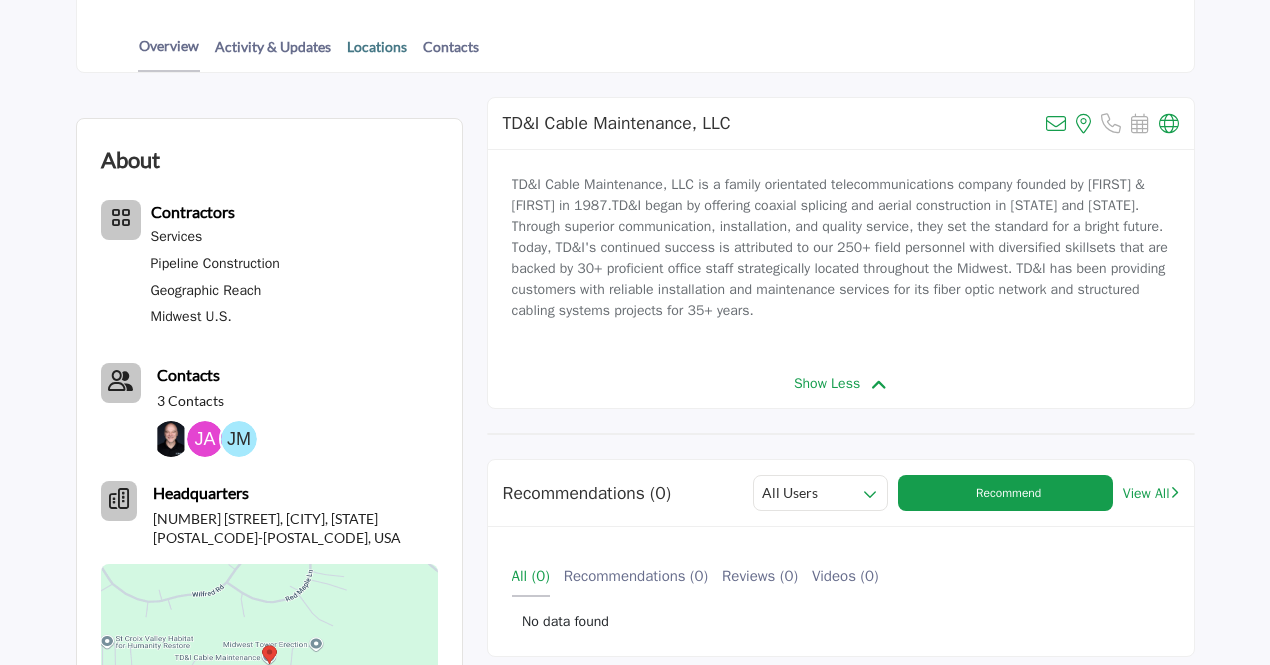 click on "Locations" at bounding box center (377, 53) 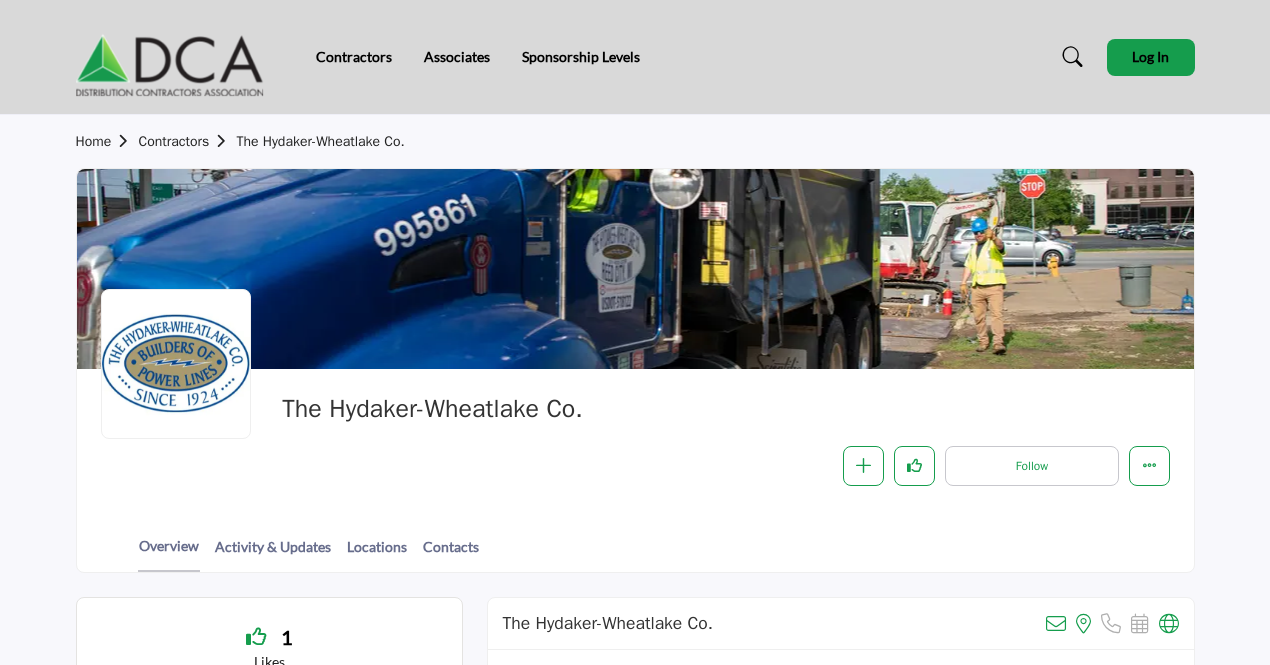 scroll, scrollTop: 0, scrollLeft: 0, axis: both 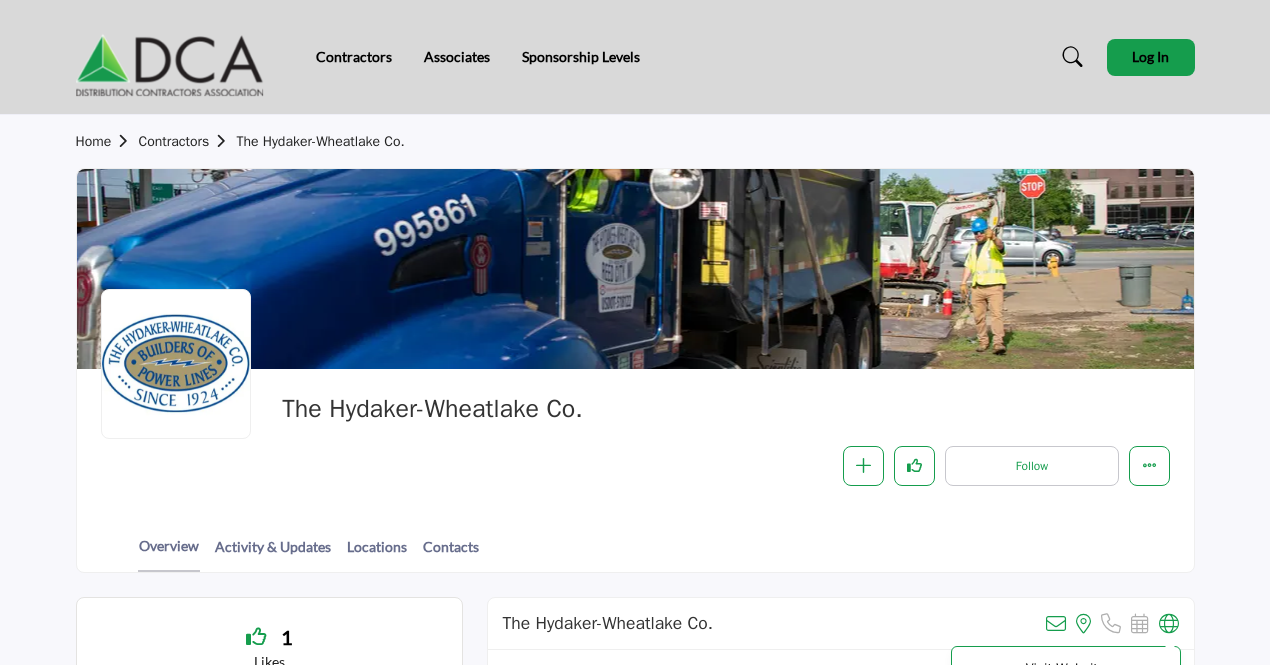 click at bounding box center (1169, 624) 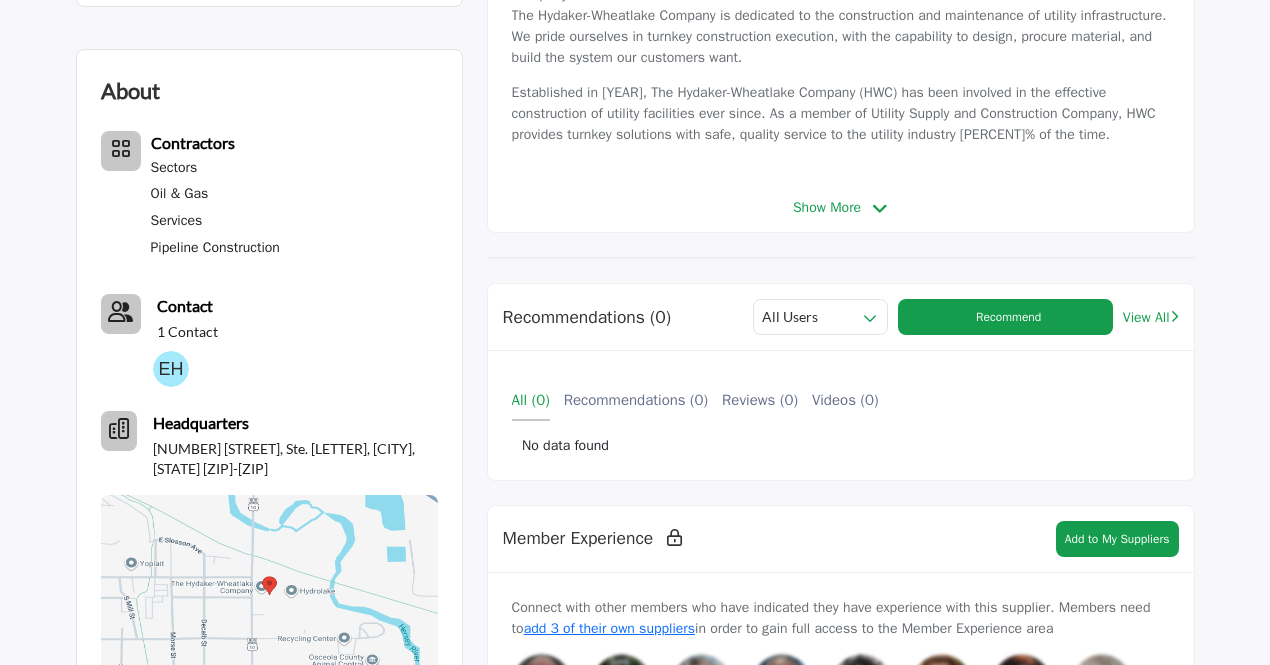 scroll, scrollTop: 700, scrollLeft: 0, axis: vertical 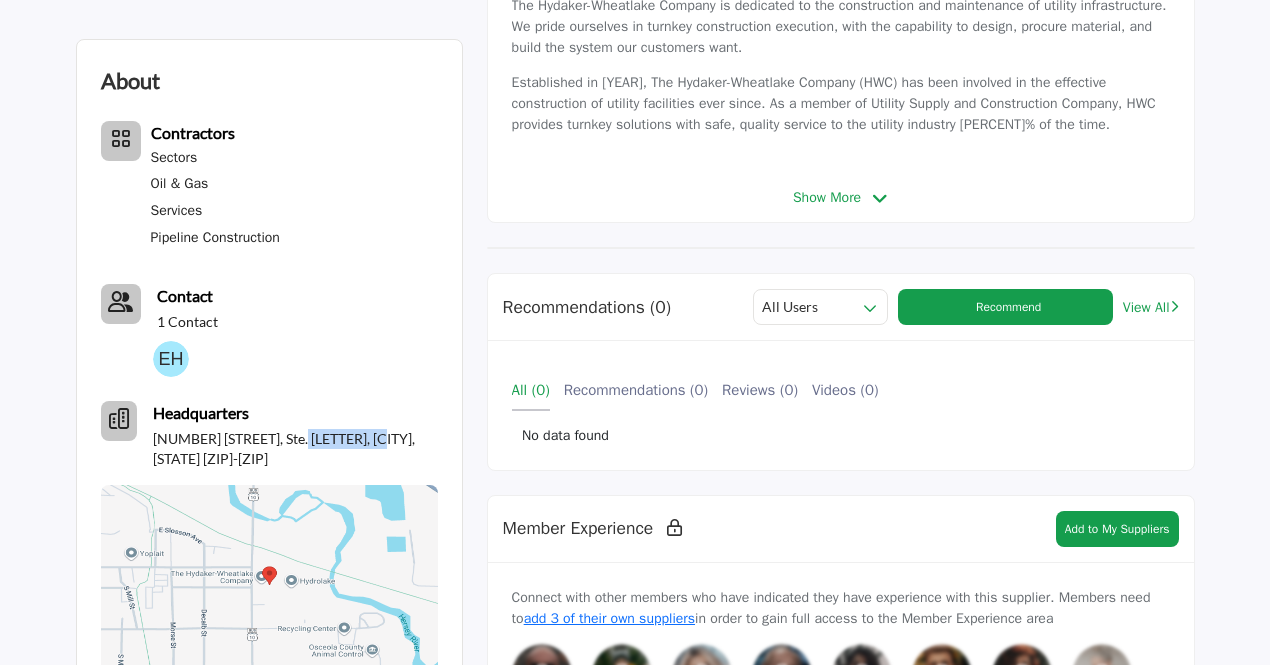 drag, startPoint x: 284, startPoint y: 437, endPoint x: 362, endPoint y: 436, distance: 78.00641 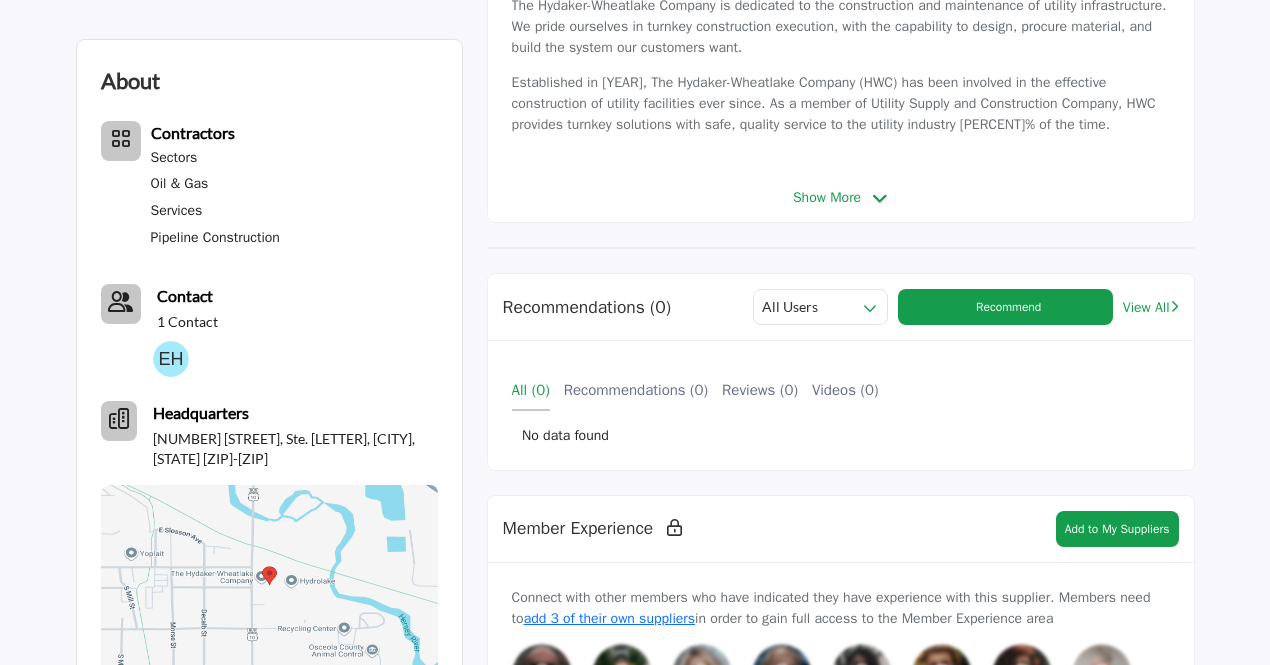 click on "Show More" at bounding box center (827, 197) 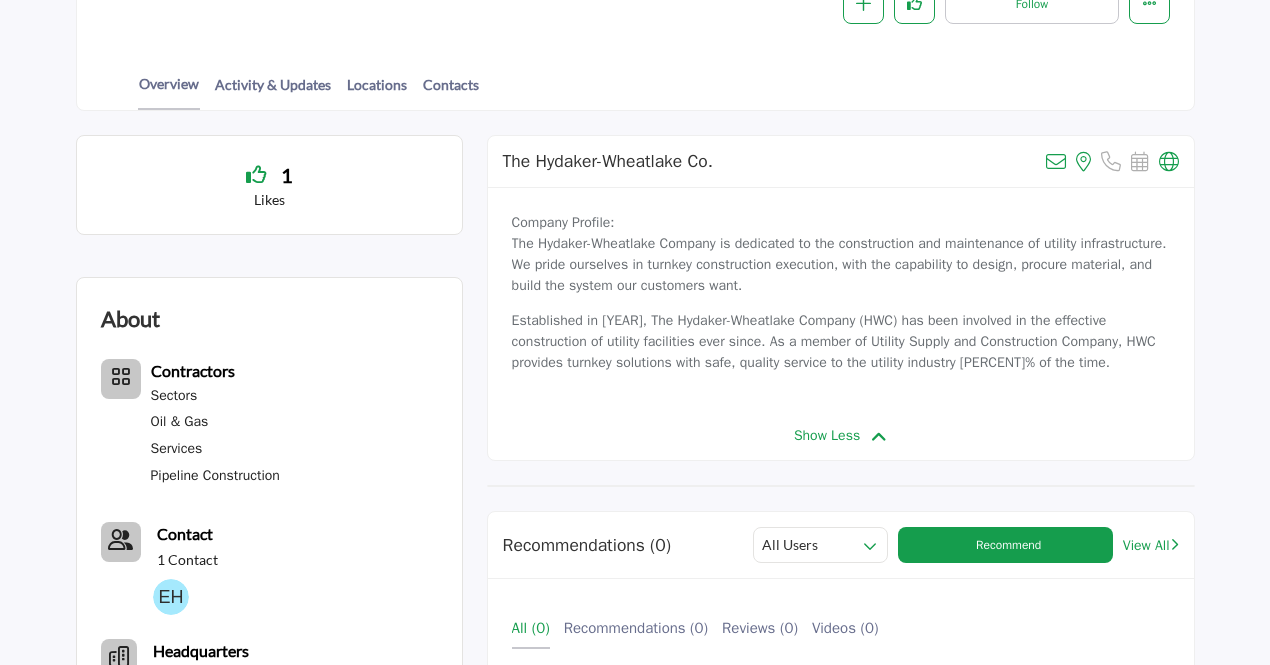 scroll, scrollTop: 400, scrollLeft: 0, axis: vertical 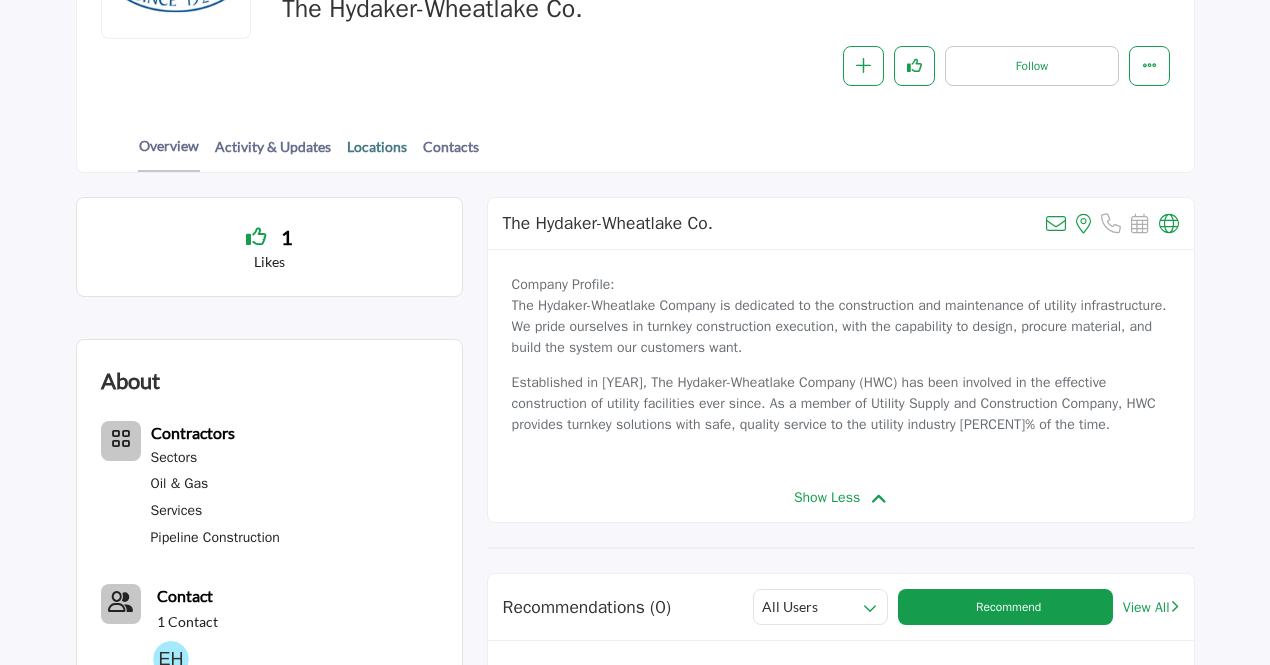 click on "Locations" at bounding box center [377, 153] 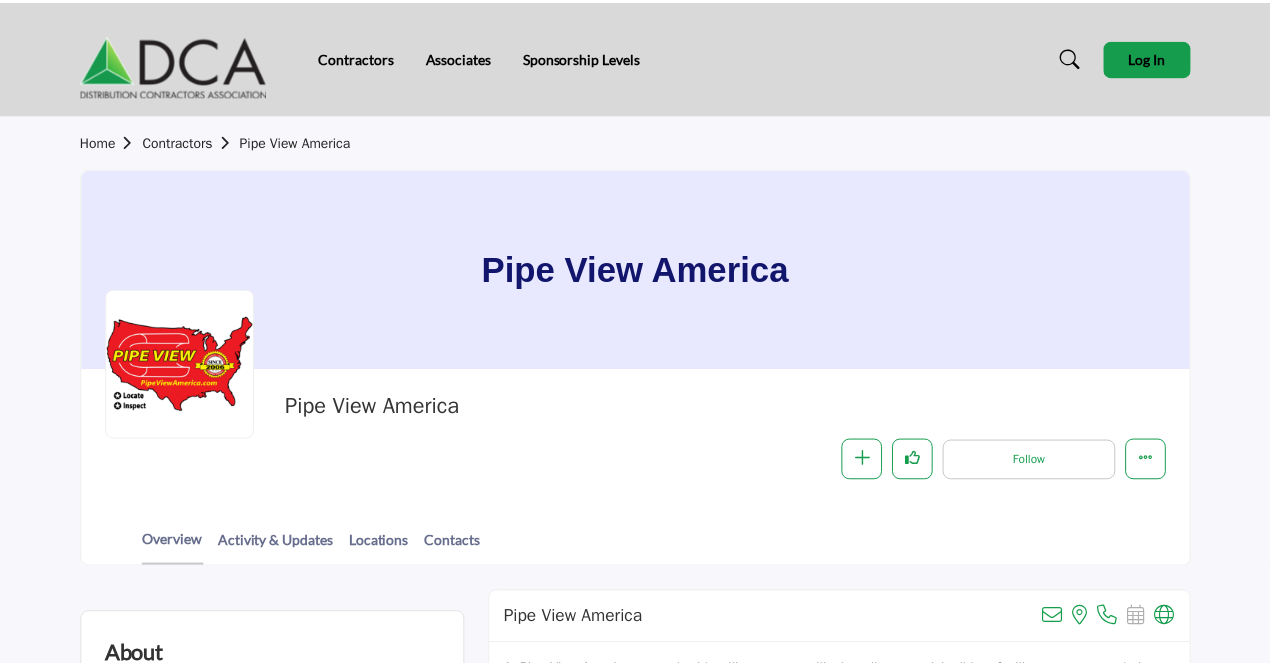 scroll, scrollTop: 0, scrollLeft: 0, axis: both 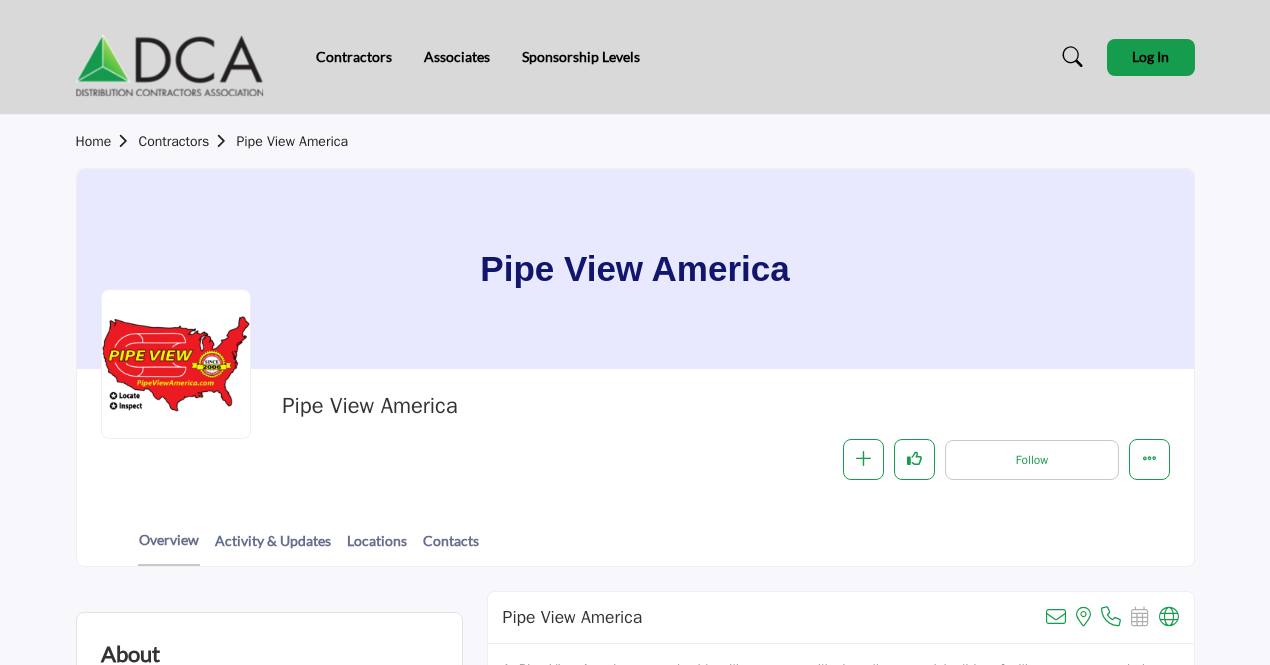 drag, startPoint x: 278, startPoint y: 411, endPoint x: 469, endPoint y: 406, distance: 191.06543 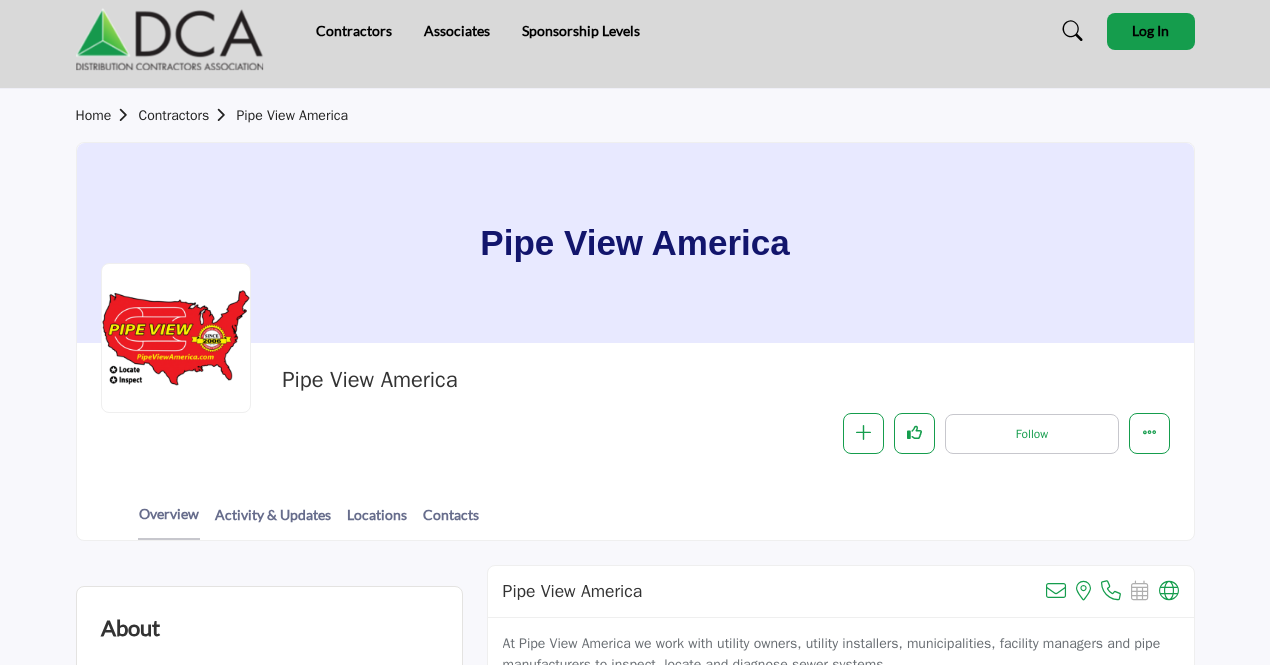 scroll, scrollTop: 200, scrollLeft: 0, axis: vertical 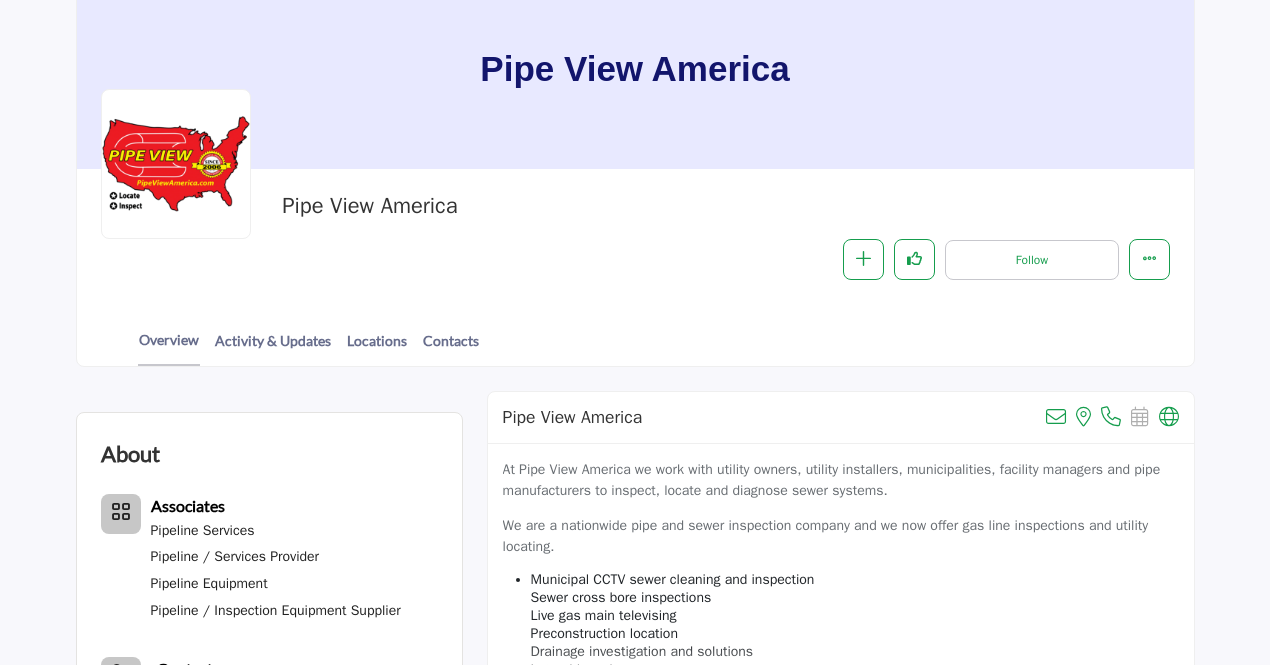 click on "Pipe View America
View email address of this listing
View the location of this listing
Call Number" at bounding box center [841, 418] 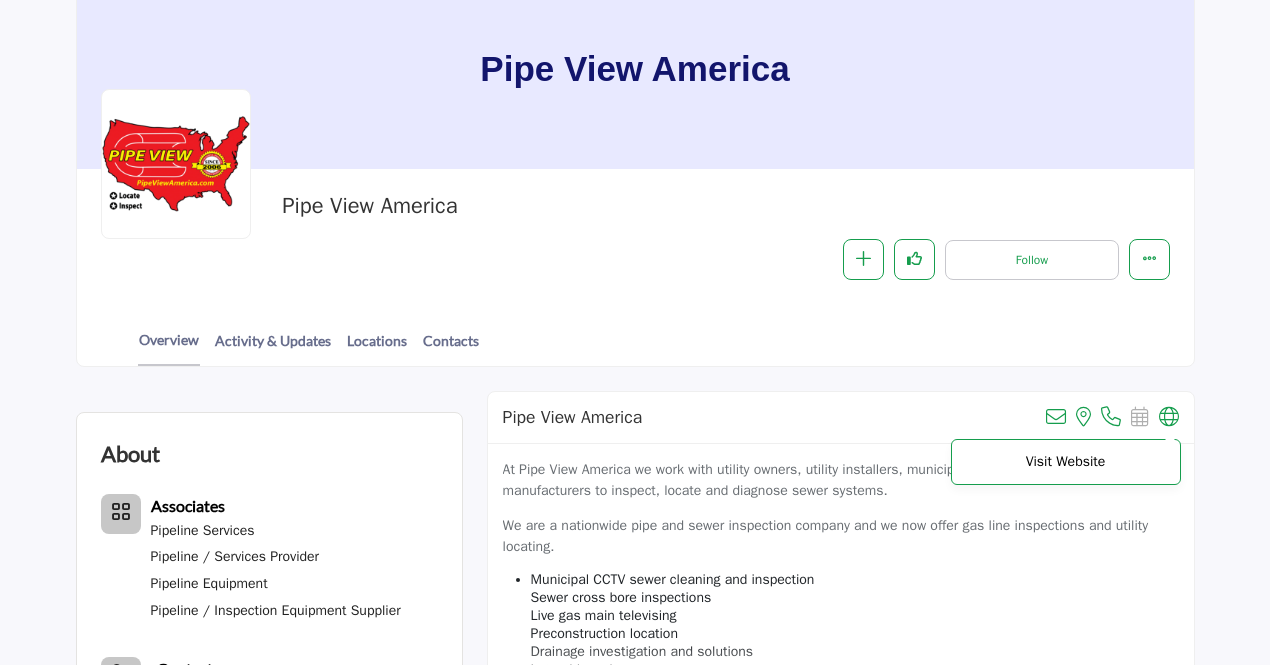 click at bounding box center (1169, 417) 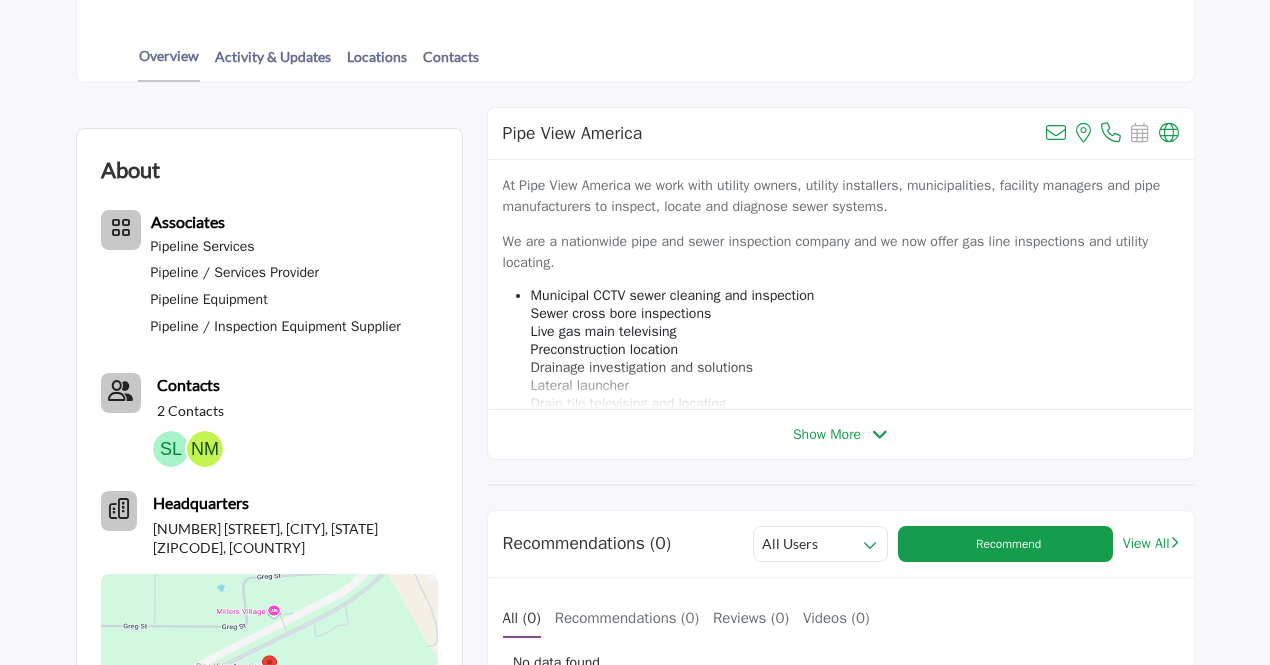 scroll, scrollTop: 500, scrollLeft: 0, axis: vertical 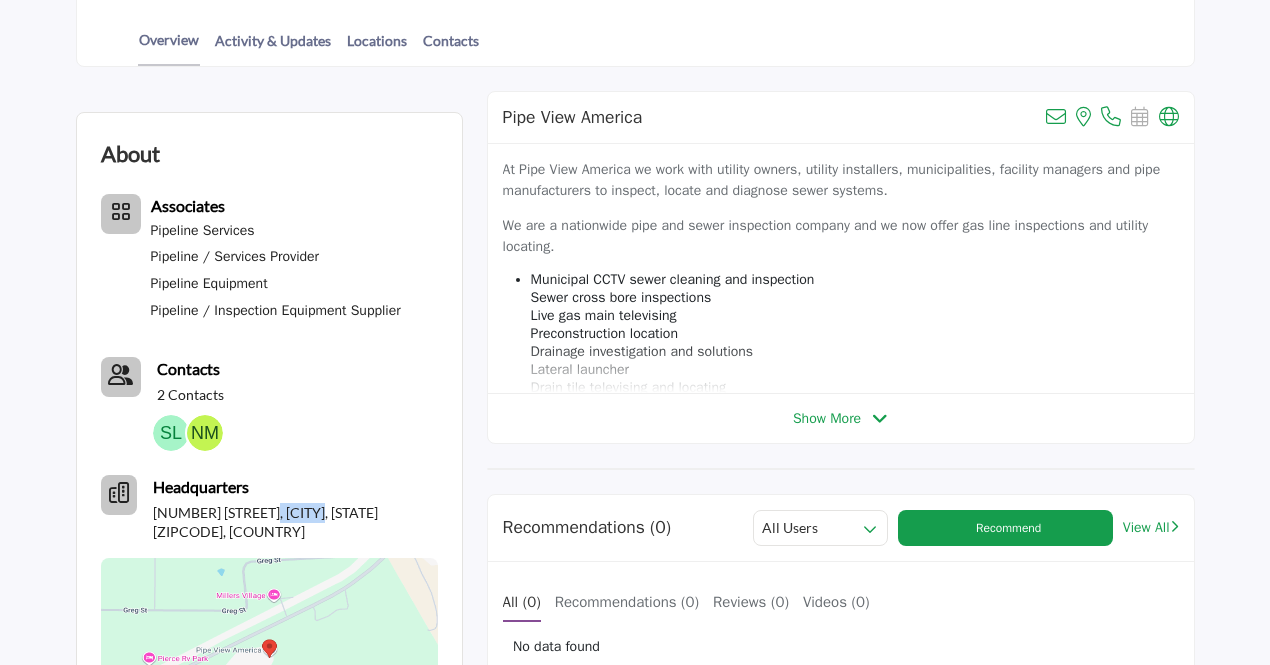 drag, startPoint x: 266, startPoint y: 509, endPoint x: 309, endPoint y: 508, distance: 43.011627 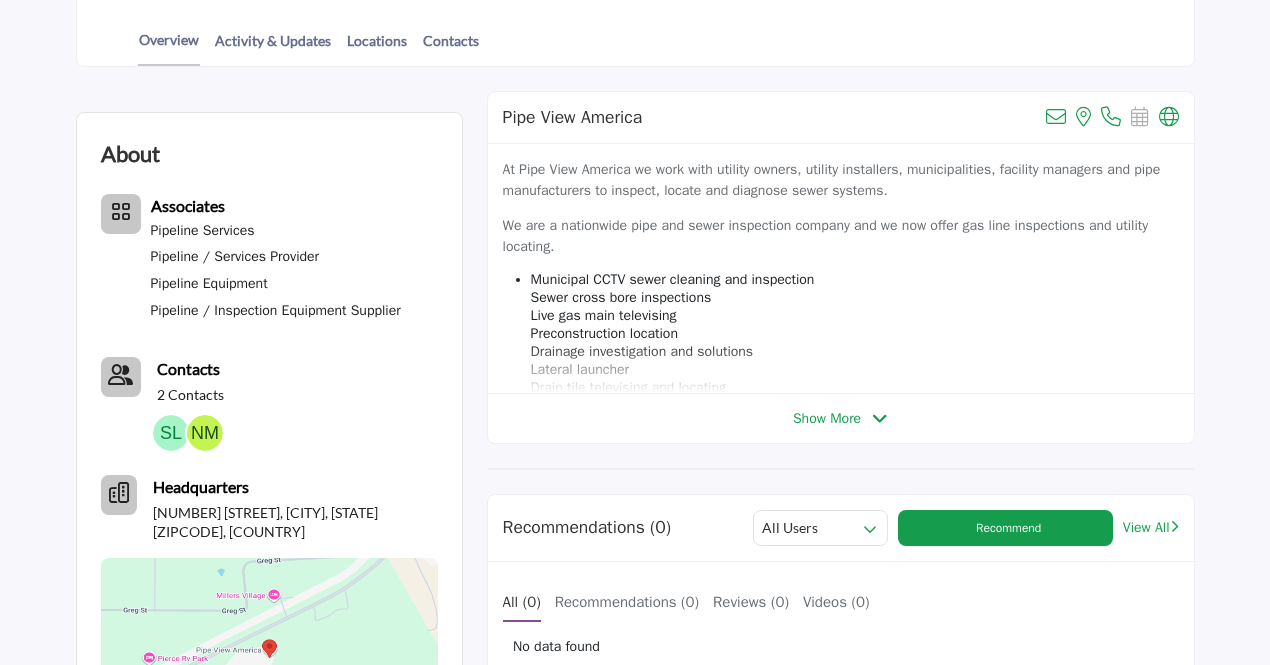 click on "Pipe View America
View email address of this listing
View the location of this listing
Call Number Visit Website" at bounding box center (841, 267) 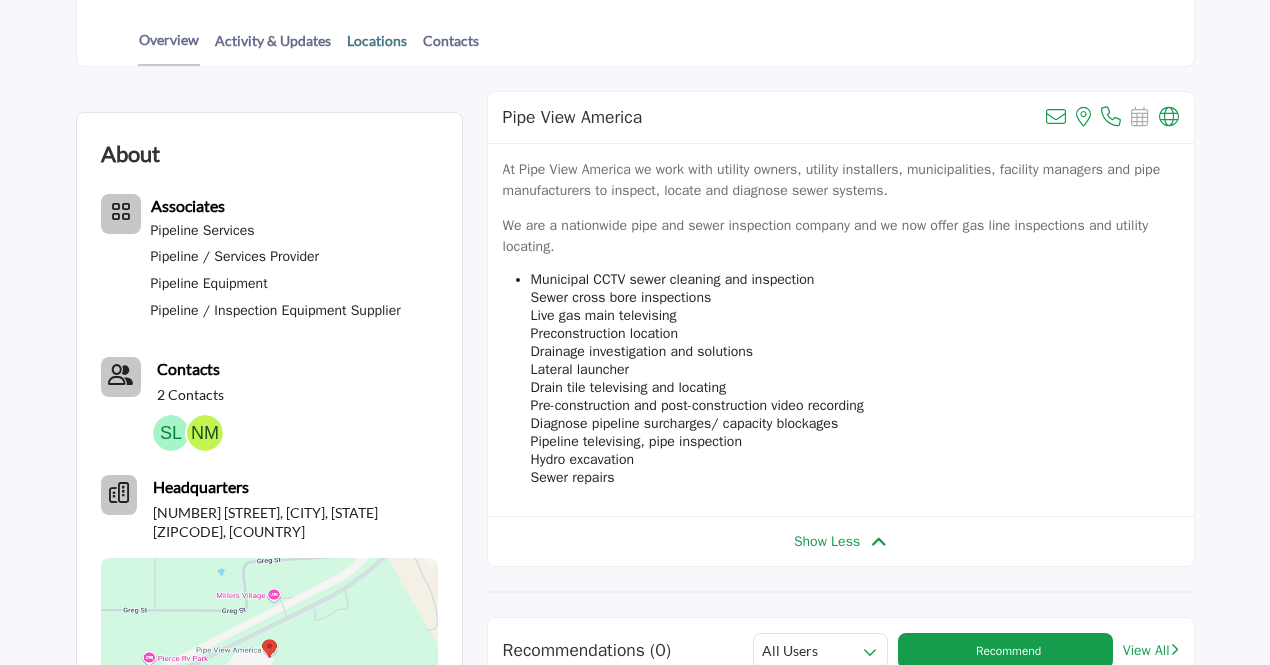 click on "Locations" at bounding box center (377, 47) 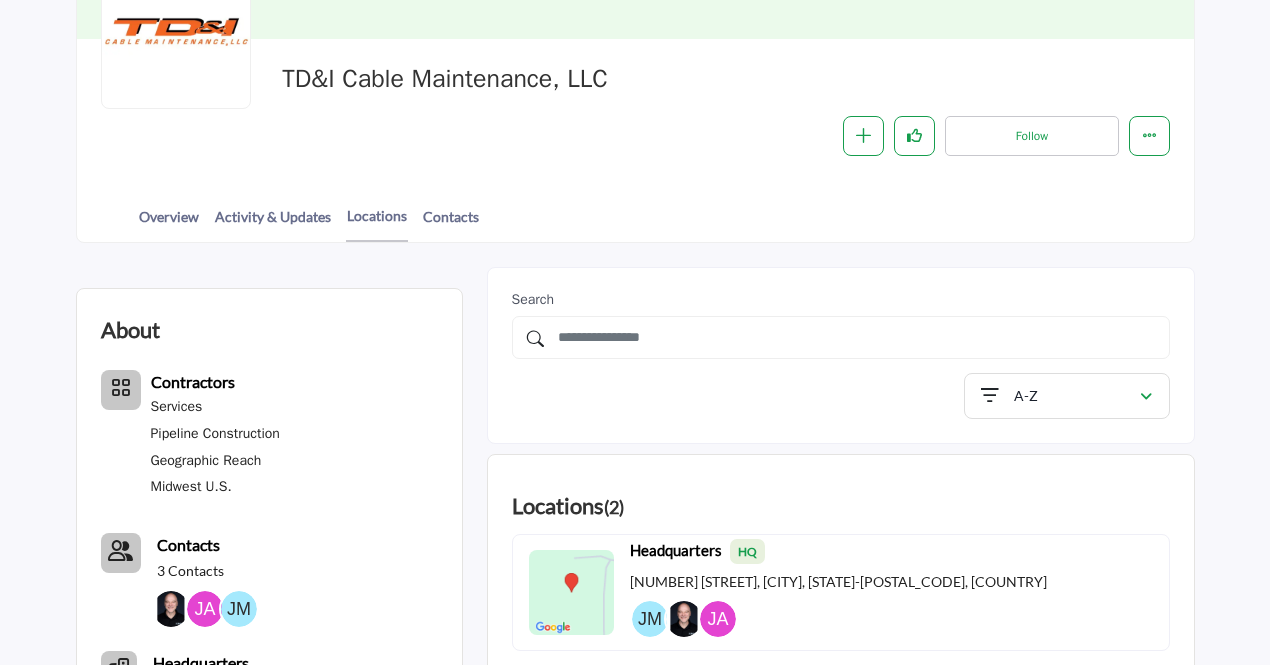 scroll, scrollTop: 300, scrollLeft: 0, axis: vertical 